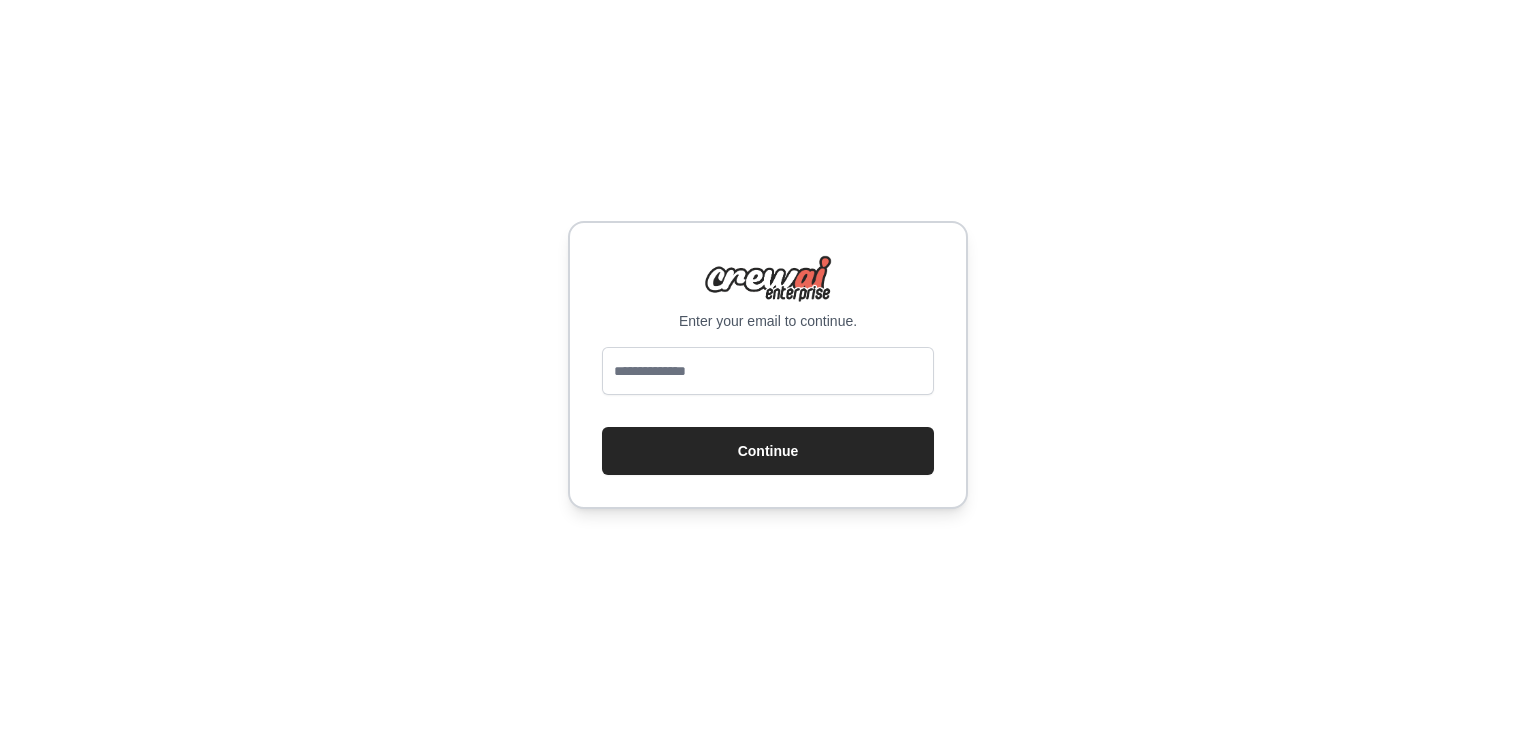 scroll, scrollTop: 0, scrollLeft: 0, axis: both 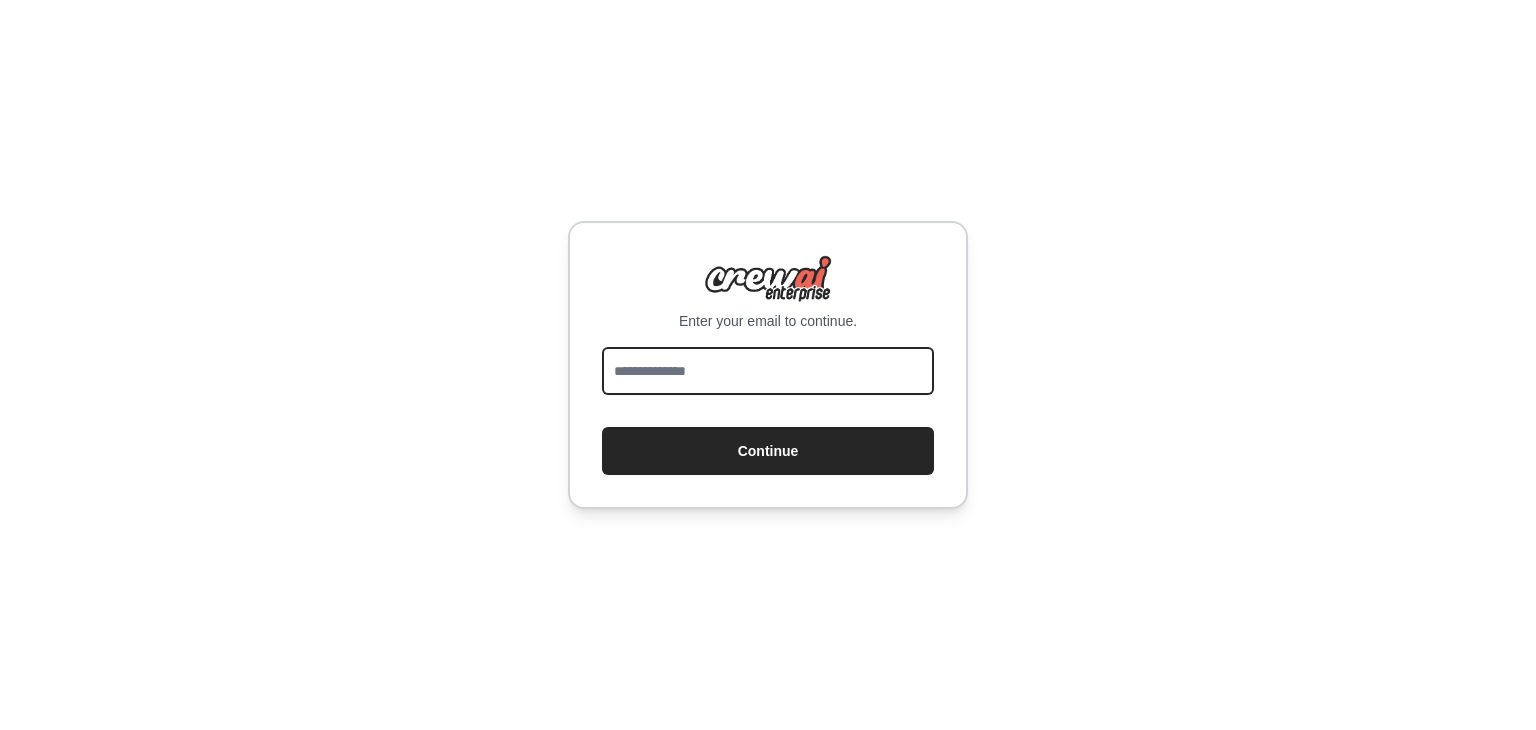 click at bounding box center (768, 371) 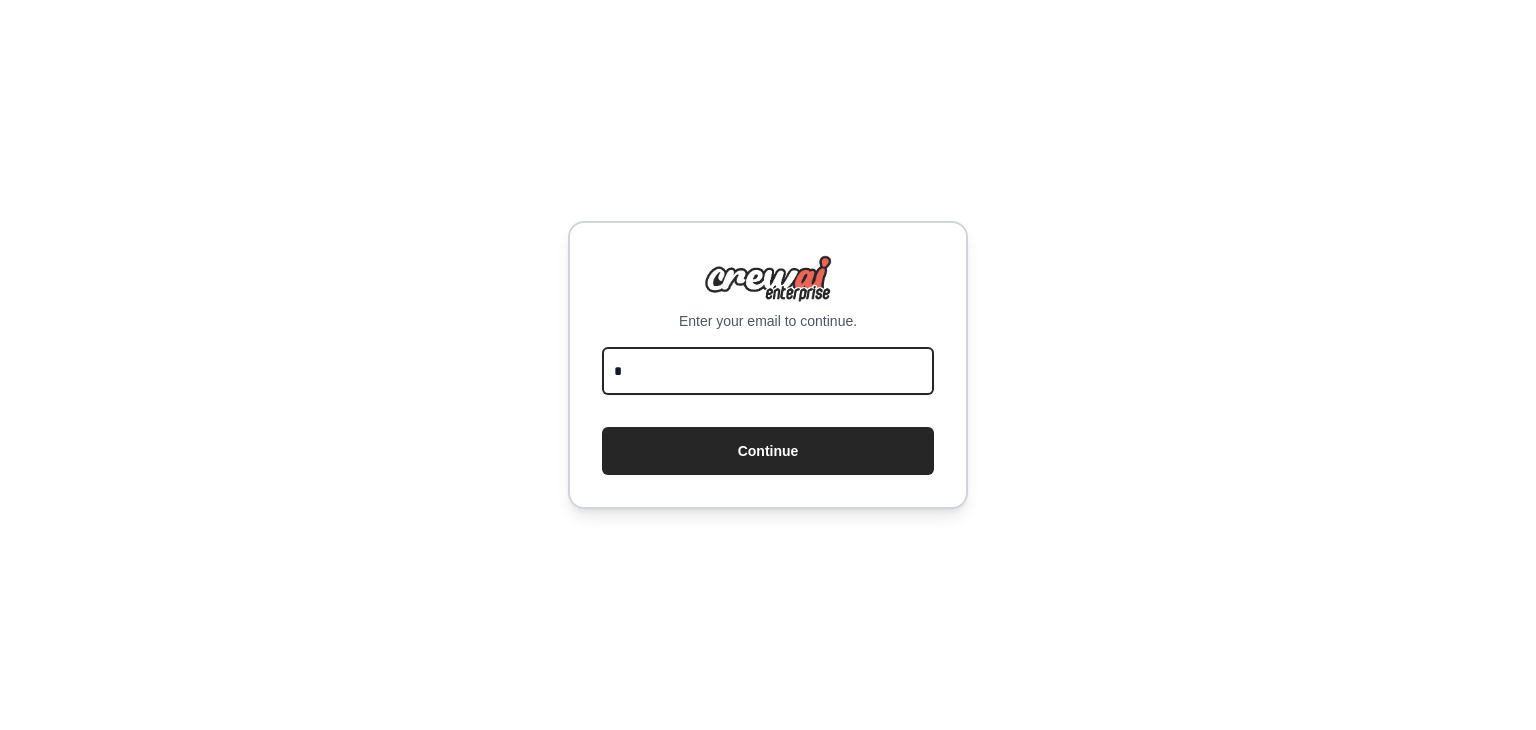 type on "**********" 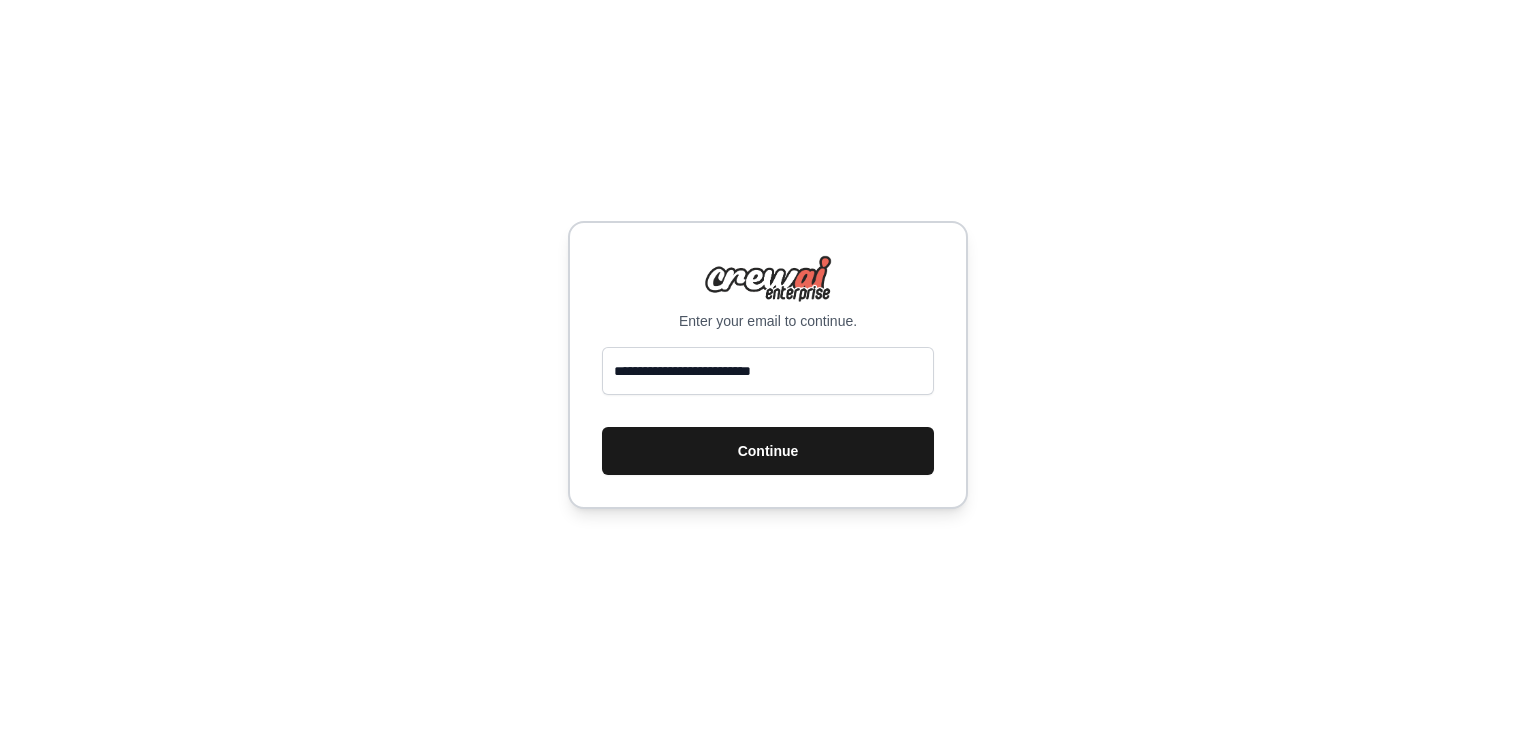 click on "Continue" at bounding box center [768, 451] 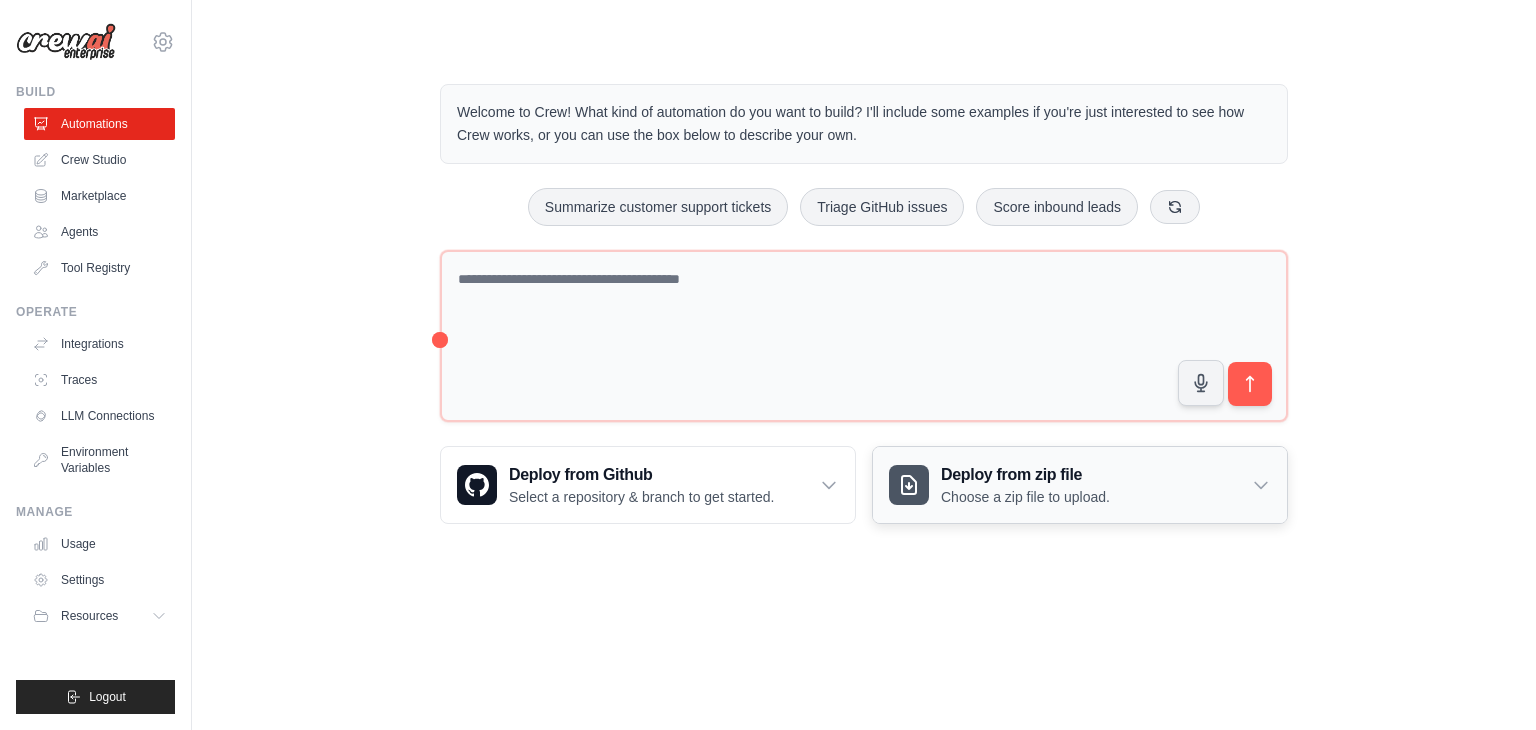 scroll, scrollTop: 0, scrollLeft: 0, axis: both 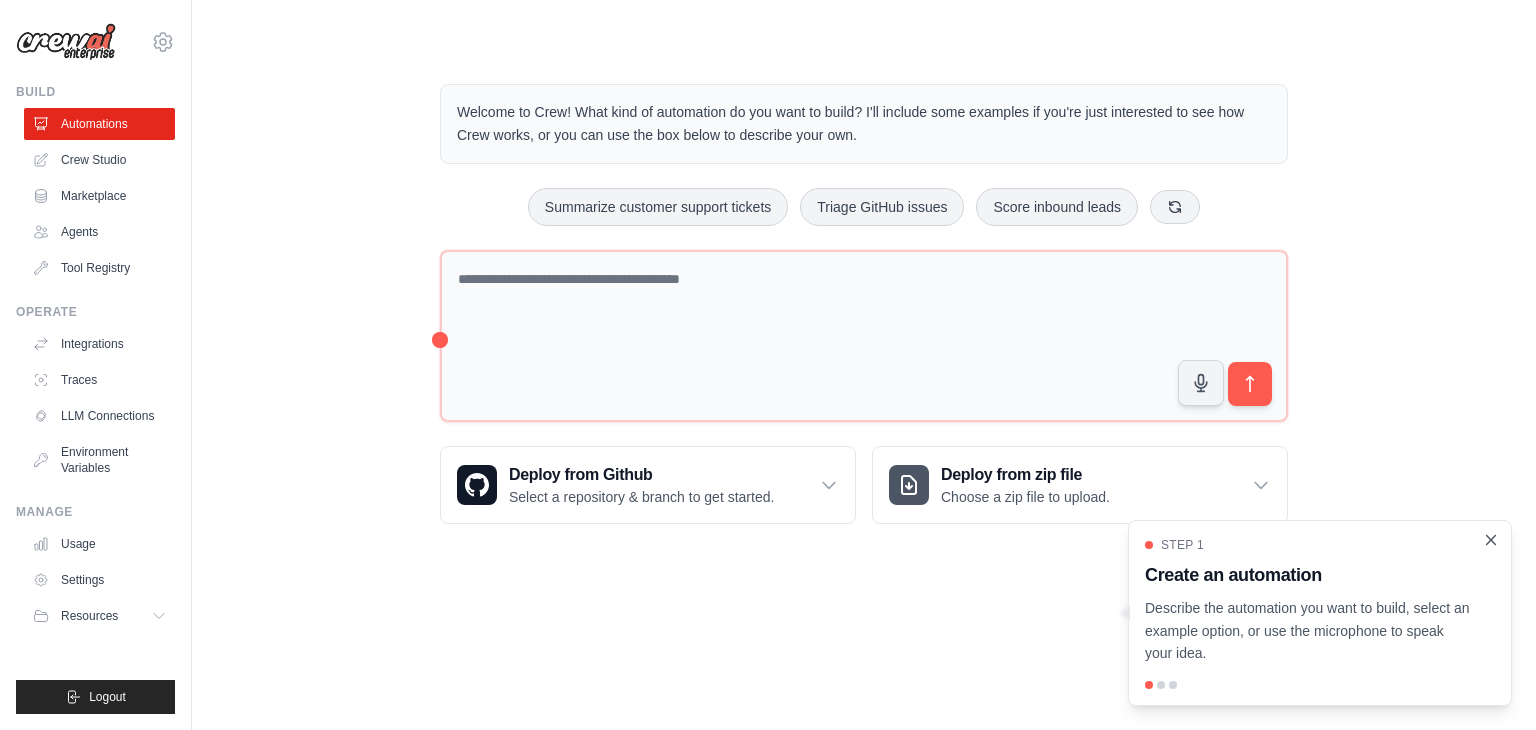 click 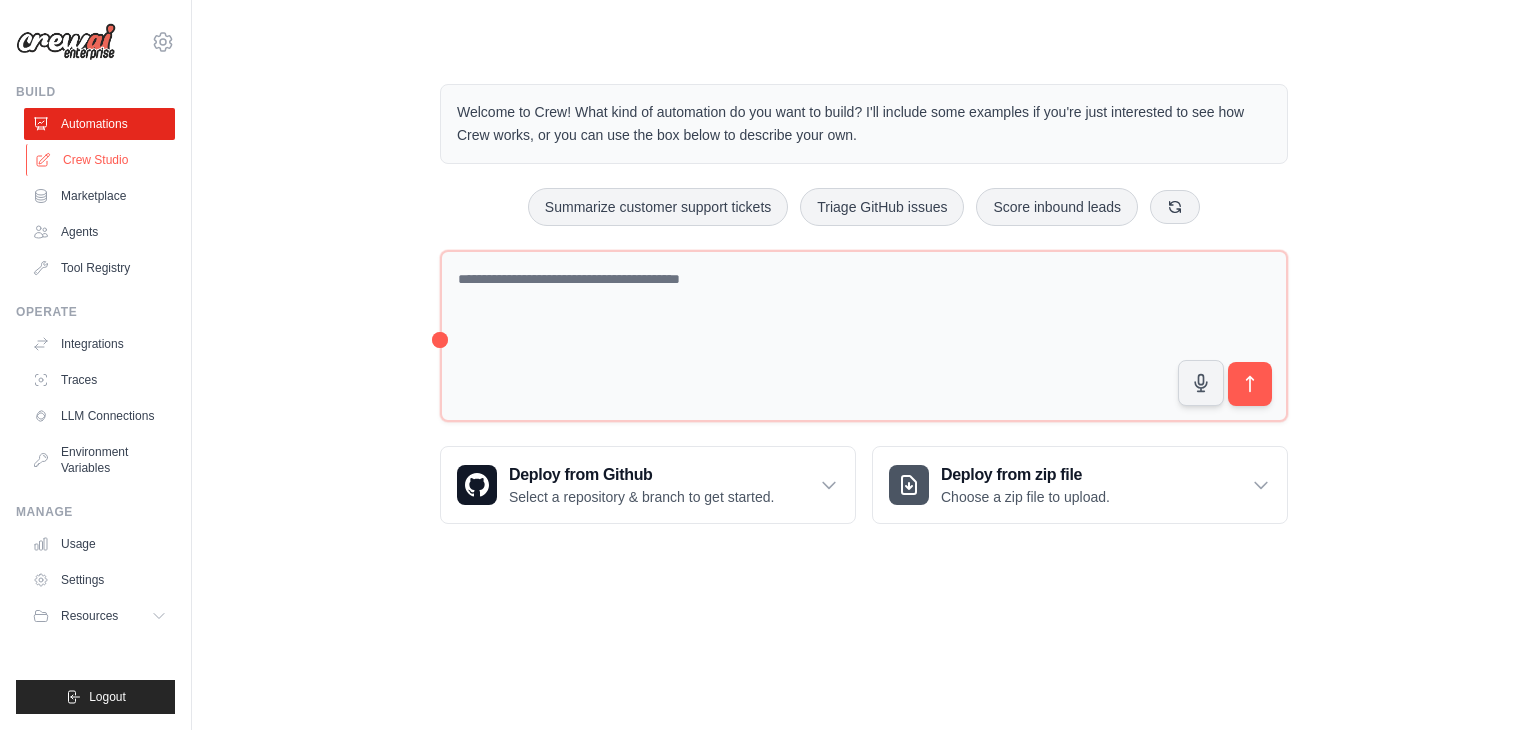 click on "Crew Studio" at bounding box center [101, 160] 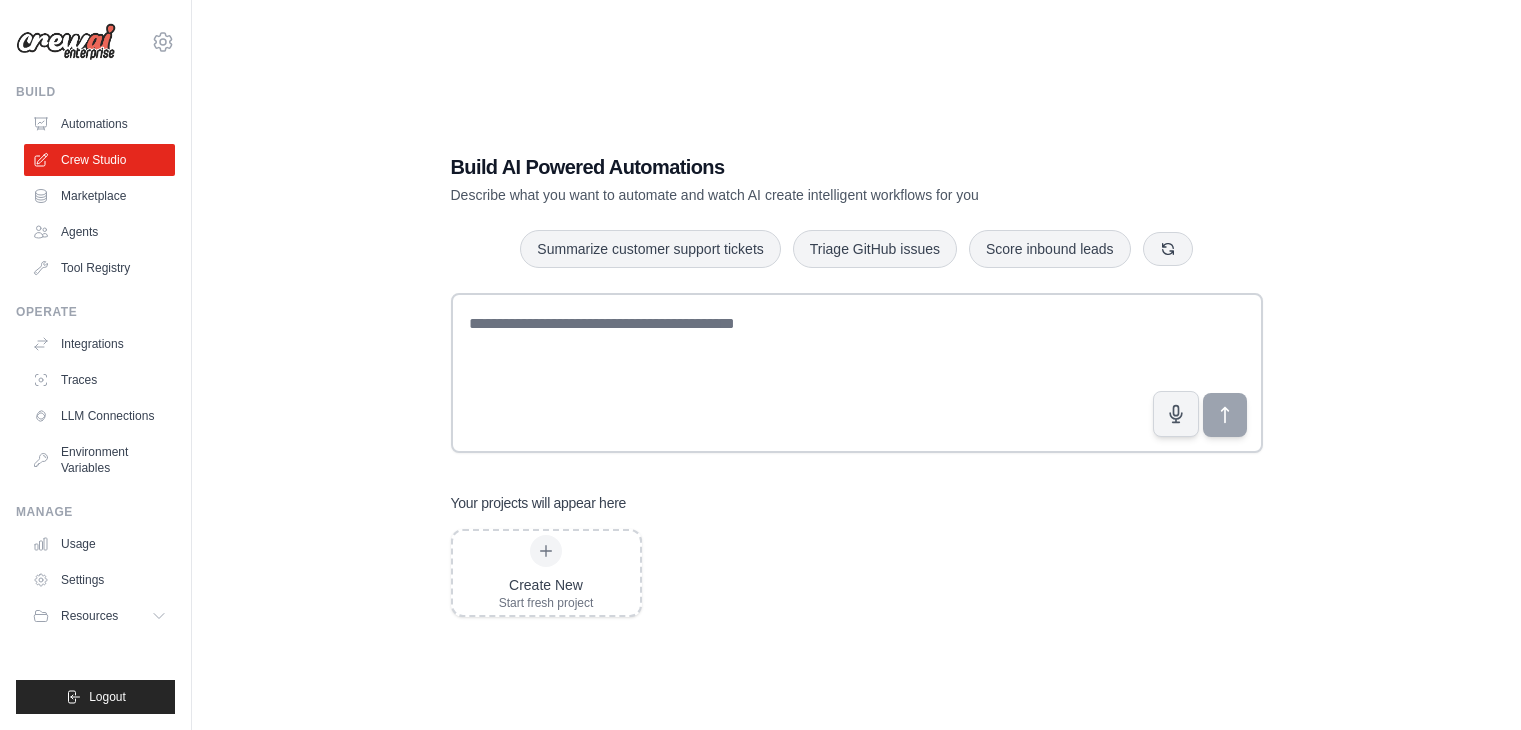 scroll, scrollTop: 0, scrollLeft: 0, axis: both 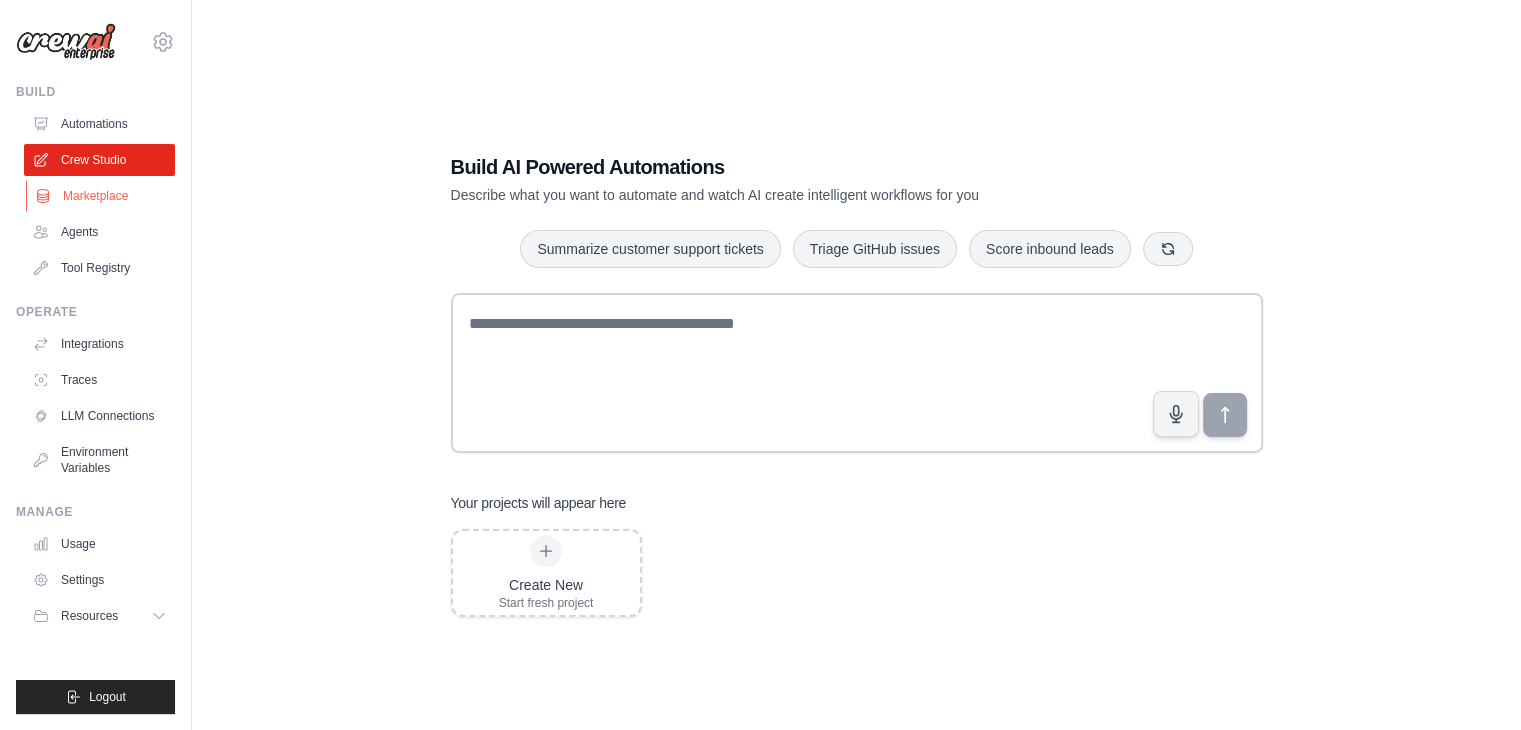 click on "Marketplace" at bounding box center [101, 196] 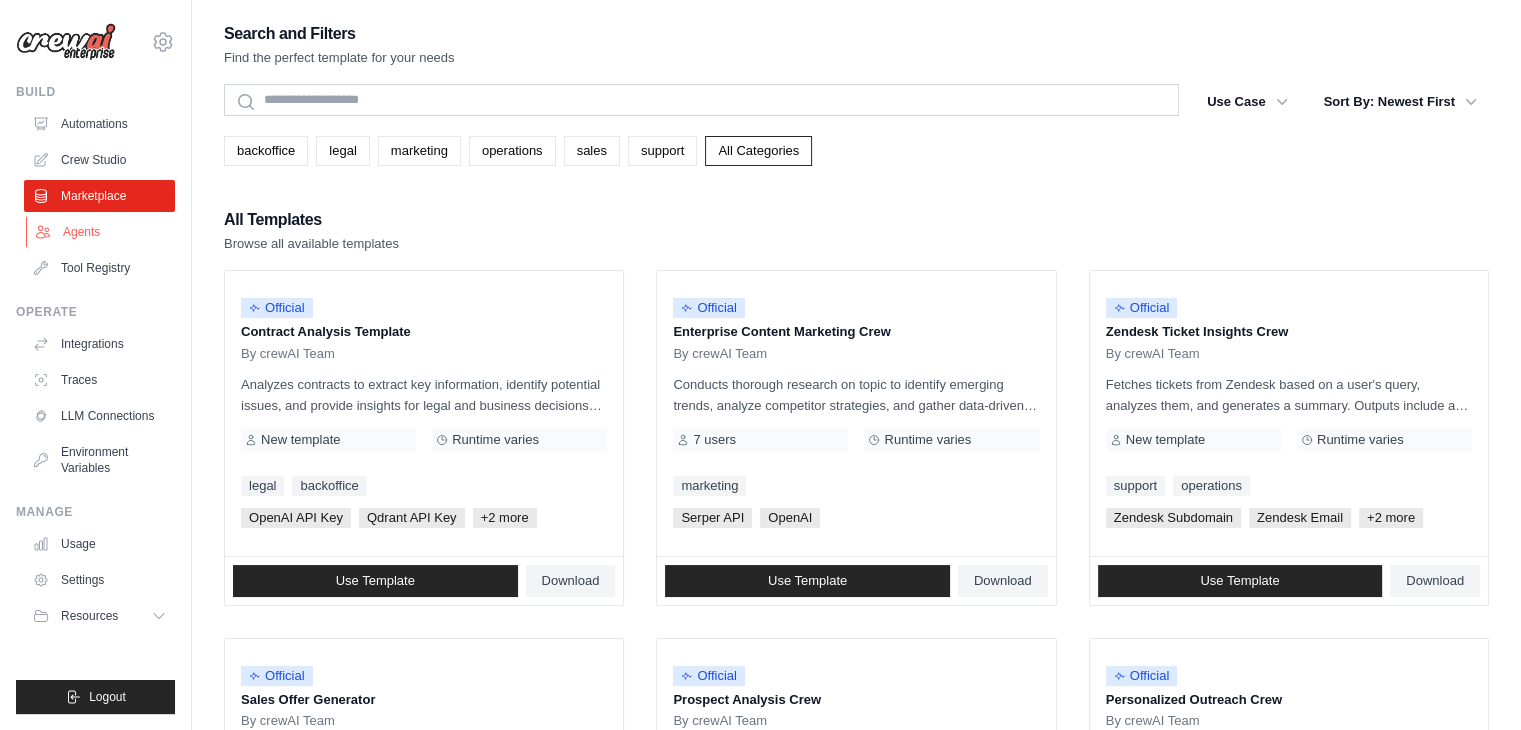 click on "Agents" at bounding box center (101, 232) 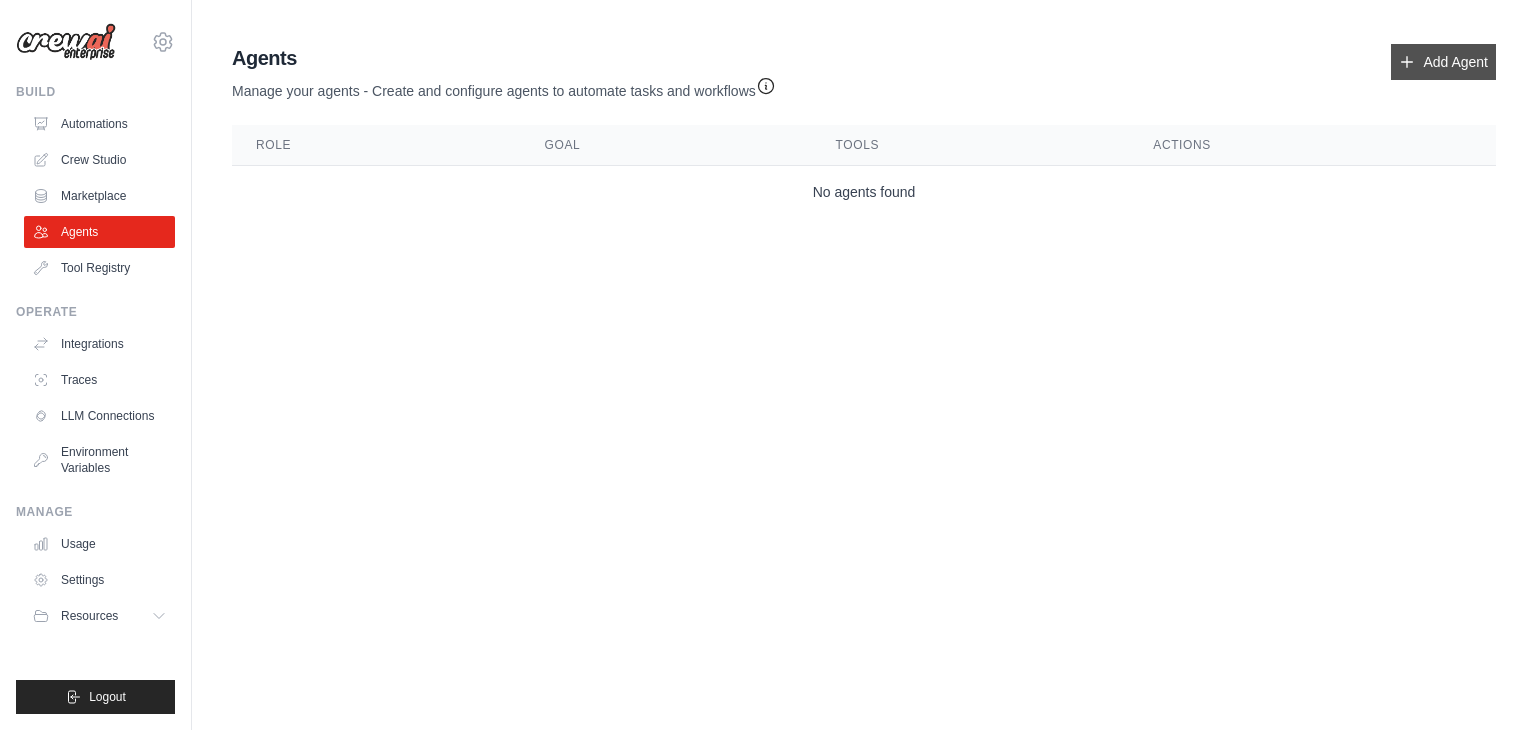 click 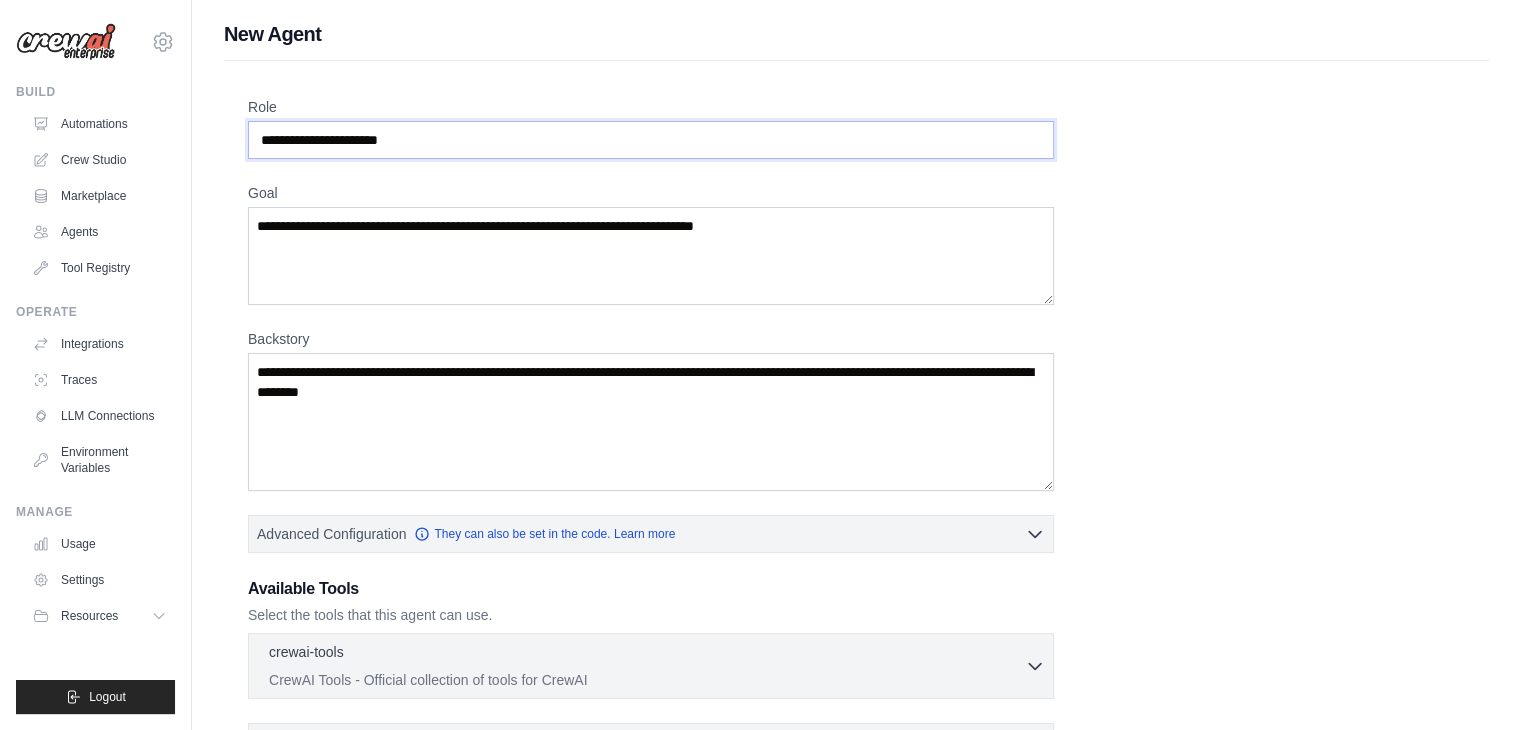 click on "Role" at bounding box center [651, 140] 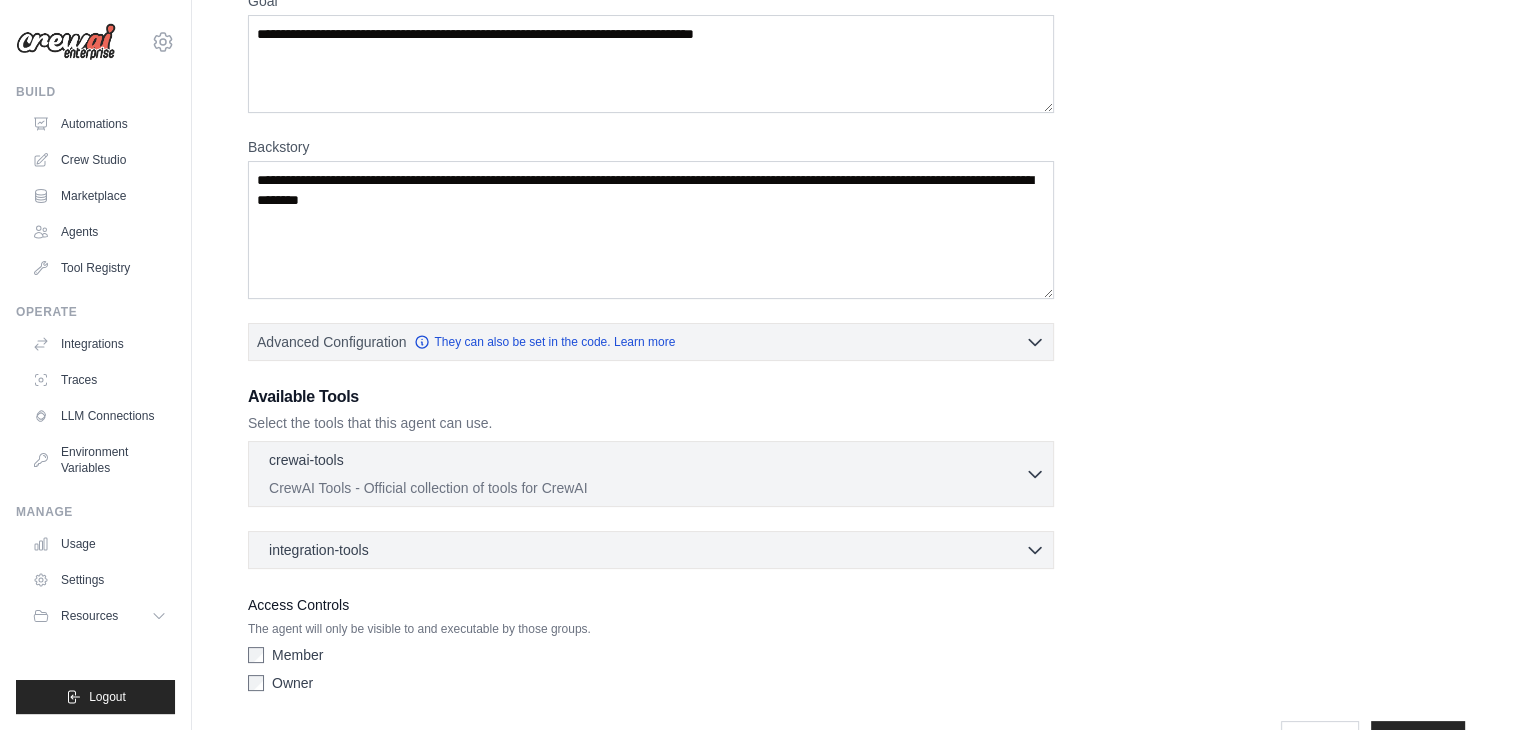 scroll, scrollTop: 250, scrollLeft: 0, axis: vertical 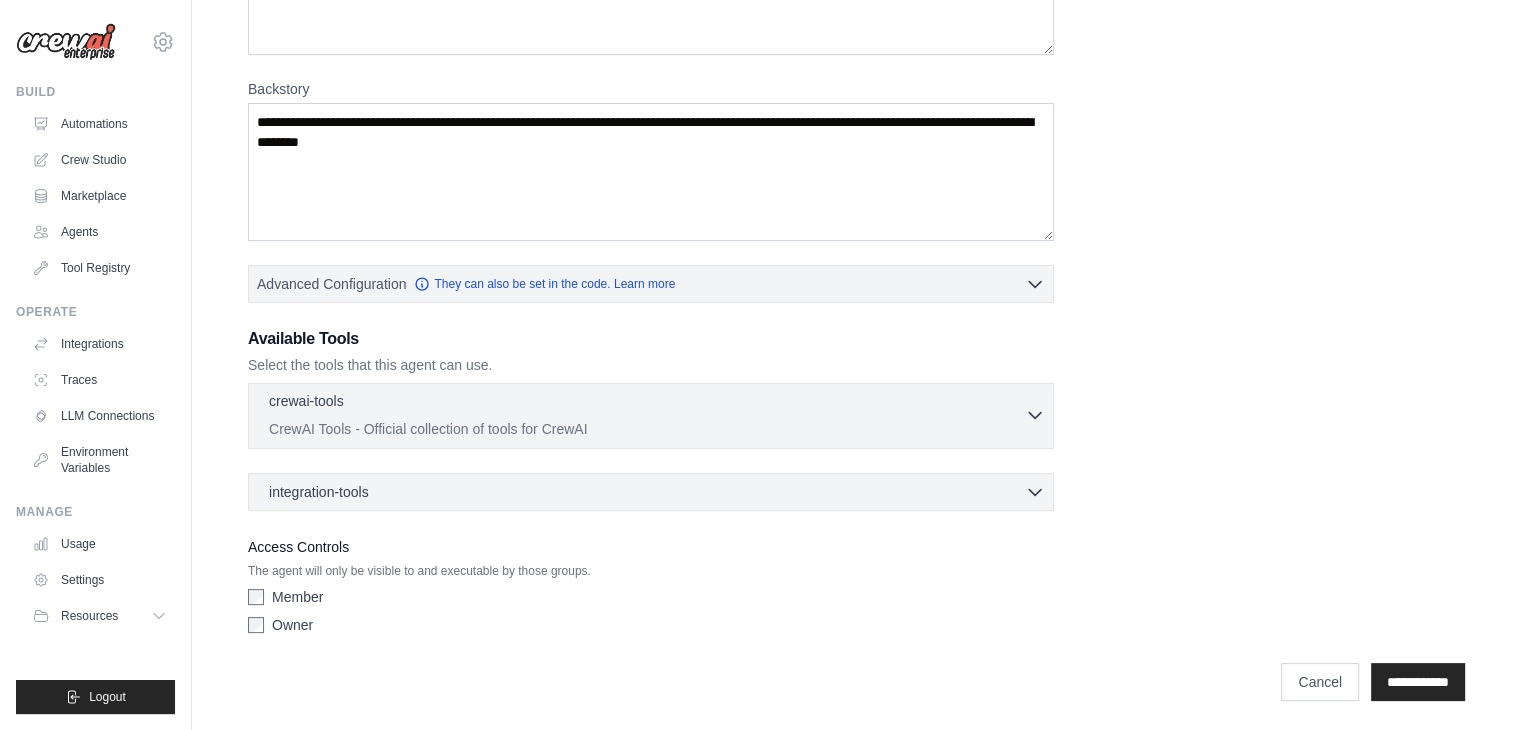 click on "CrewAI Tools - Official collection of tools for CrewAI" at bounding box center (647, 429) 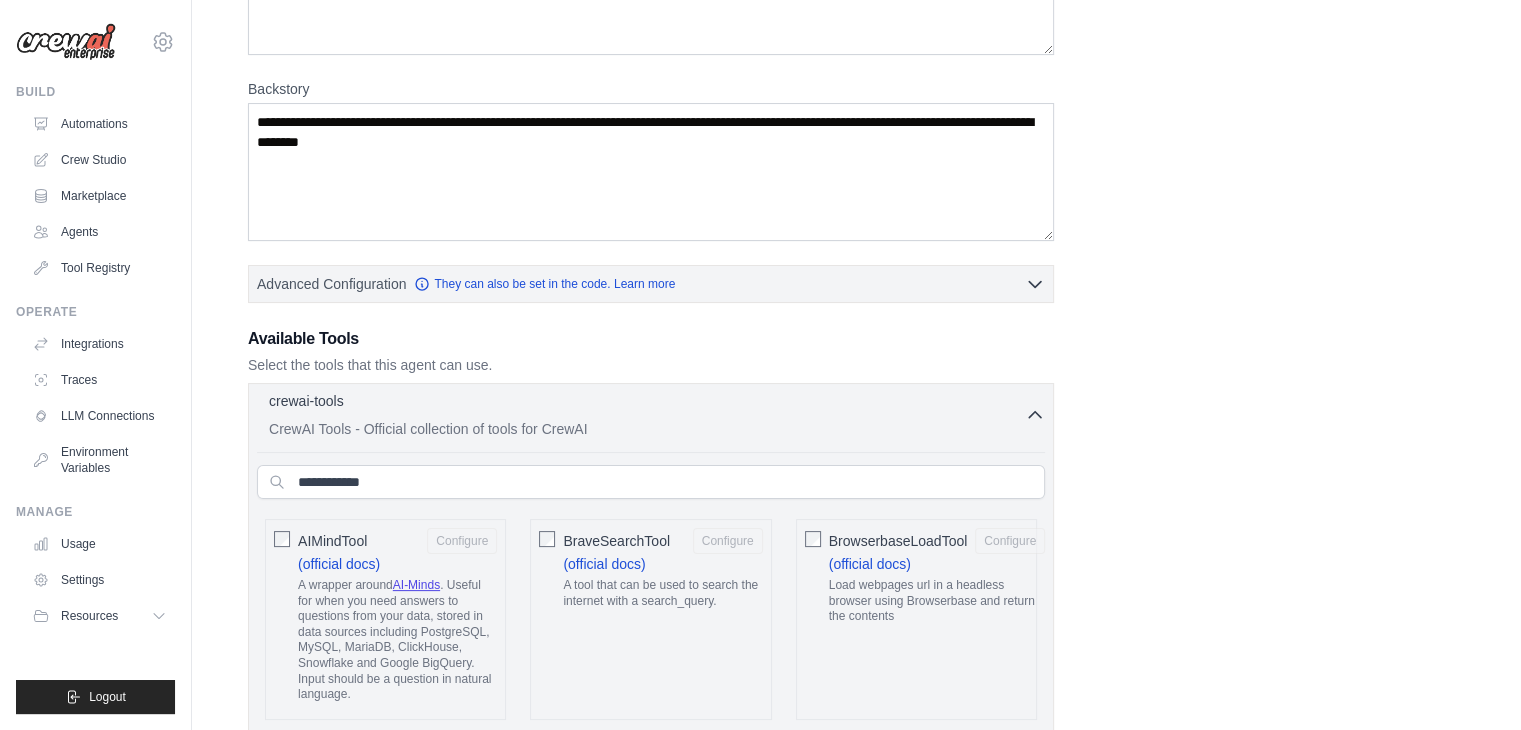 click on "CrewAI Tools - Official collection of tools for CrewAI" at bounding box center (647, 429) 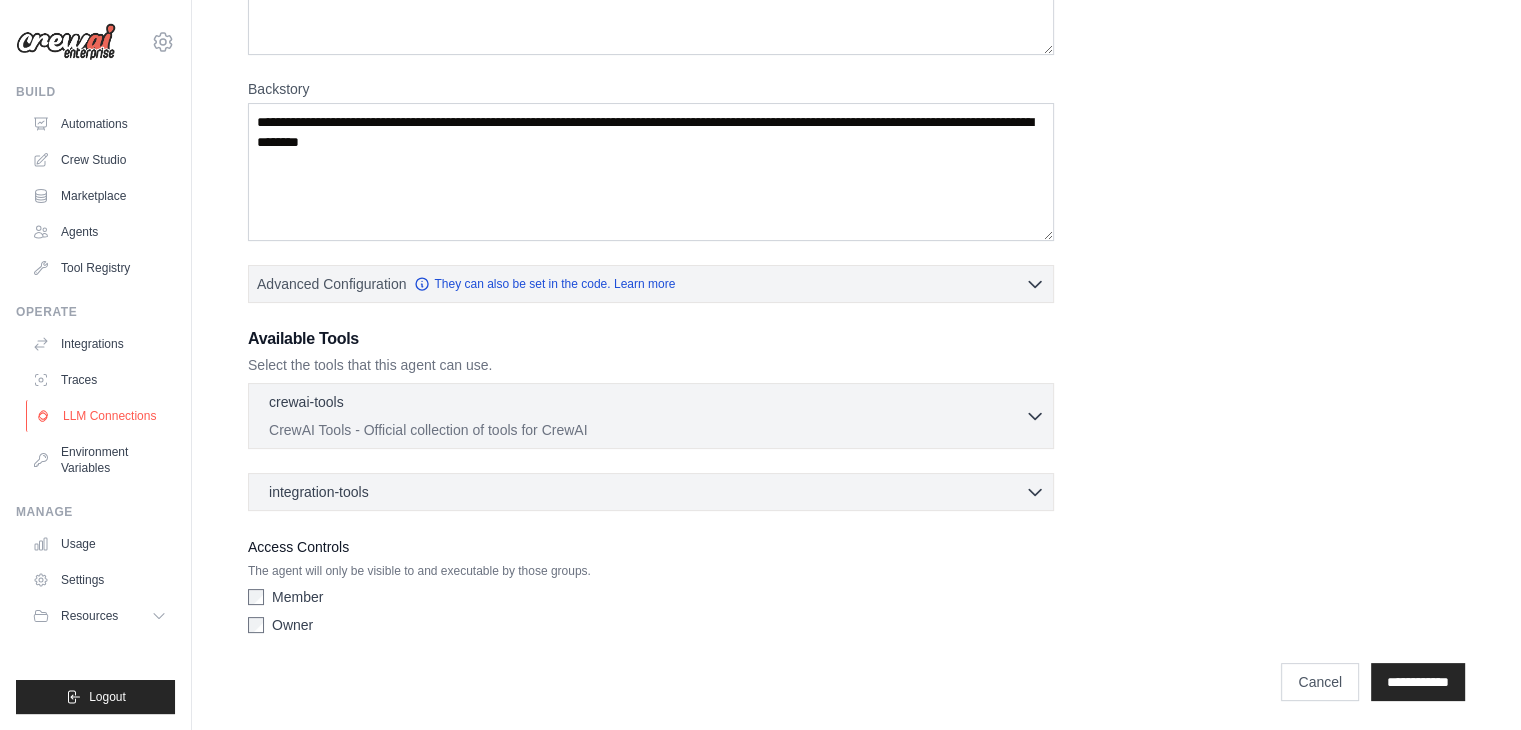 click on "LLM Connections" at bounding box center (101, 416) 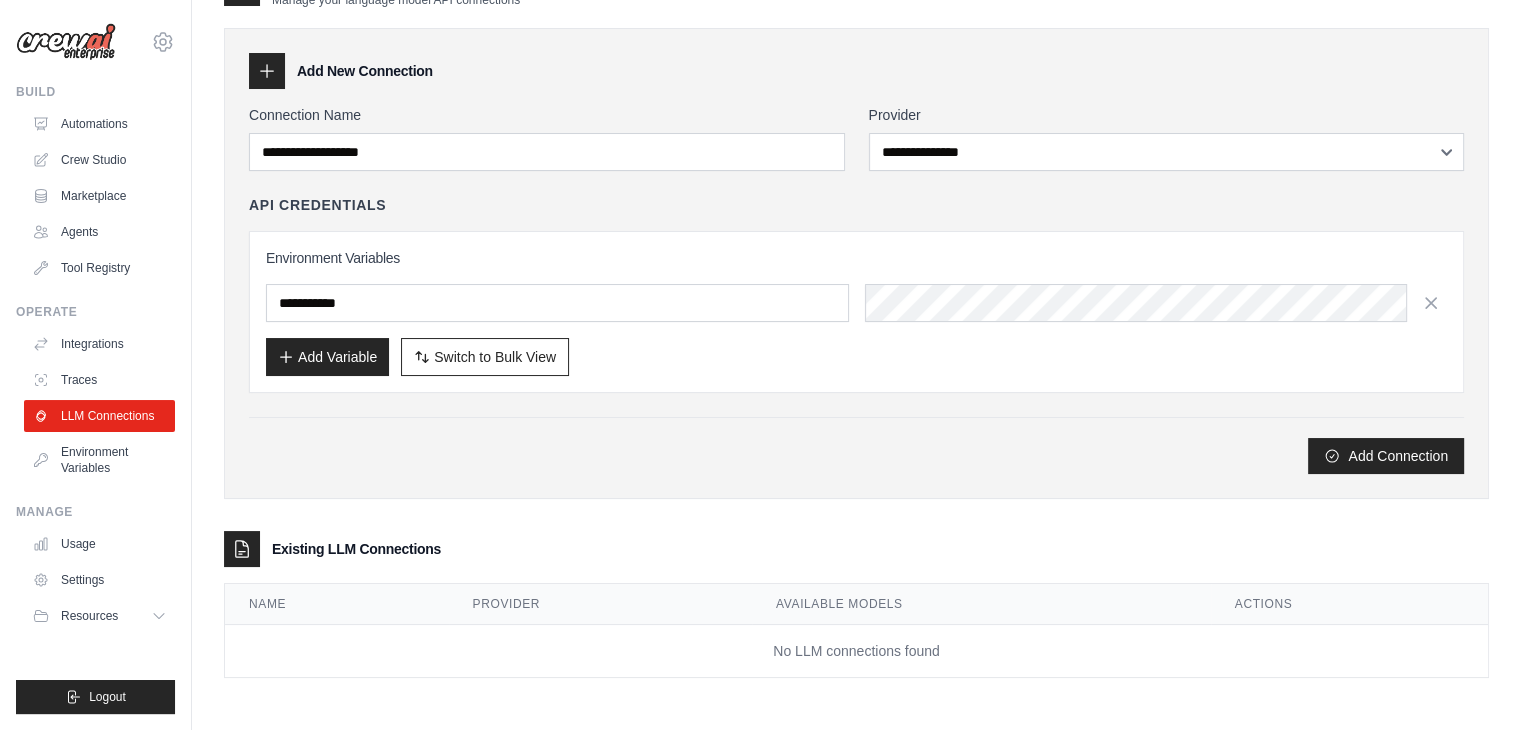 scroll, scrollTop: 0, scrollLeft: 0, axis: both 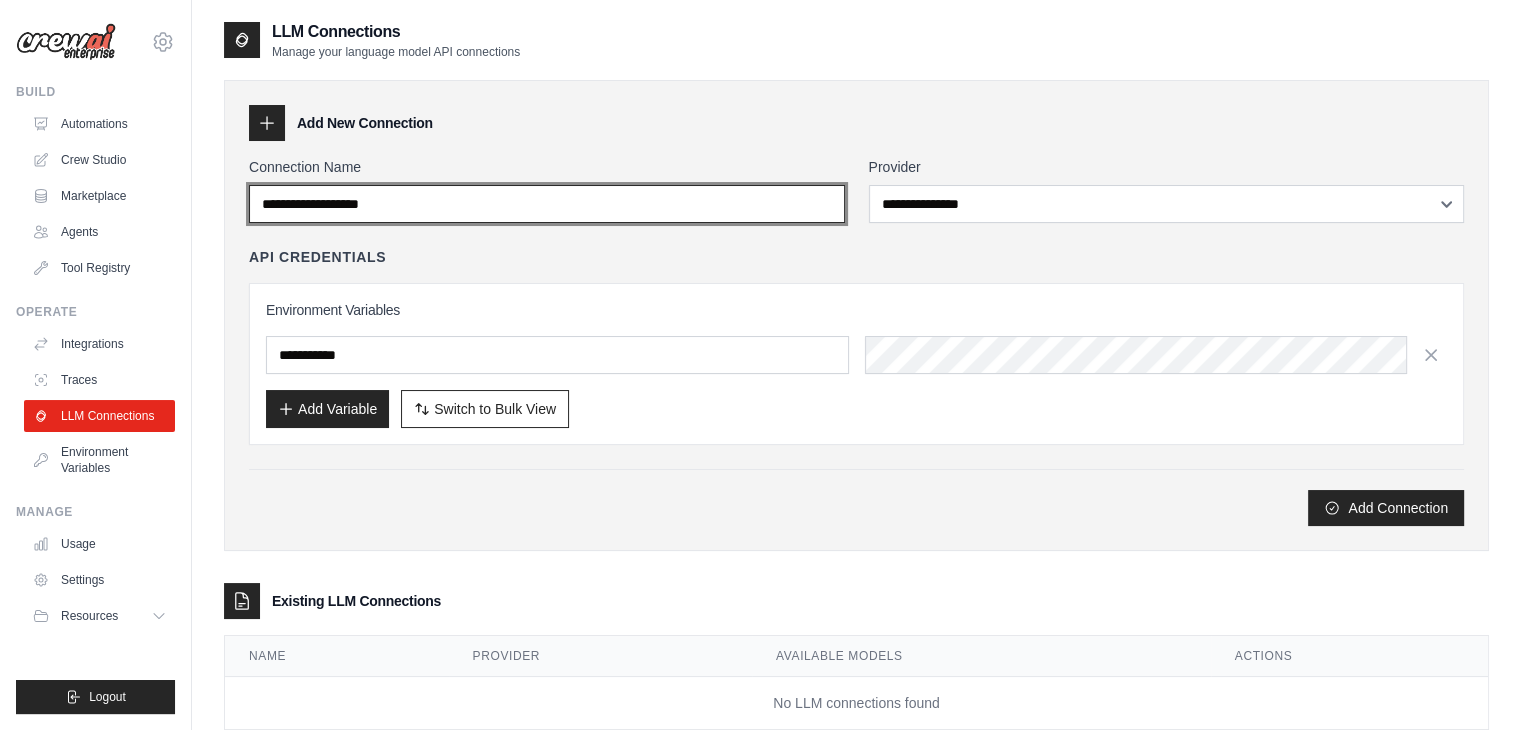 click on "Connection Name" at bounding box center (547, 204) 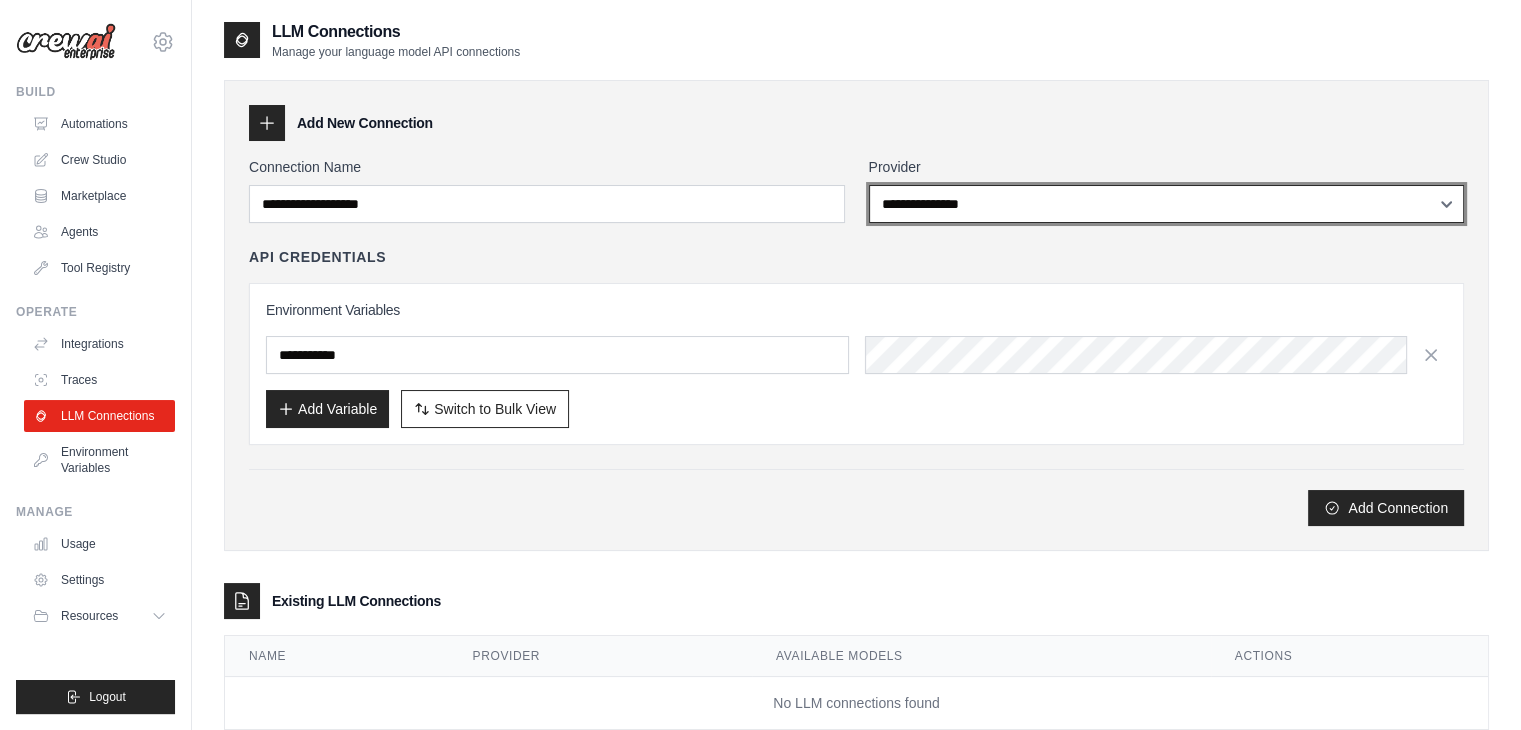 click on "**********" at bounding box center (1167, 204) 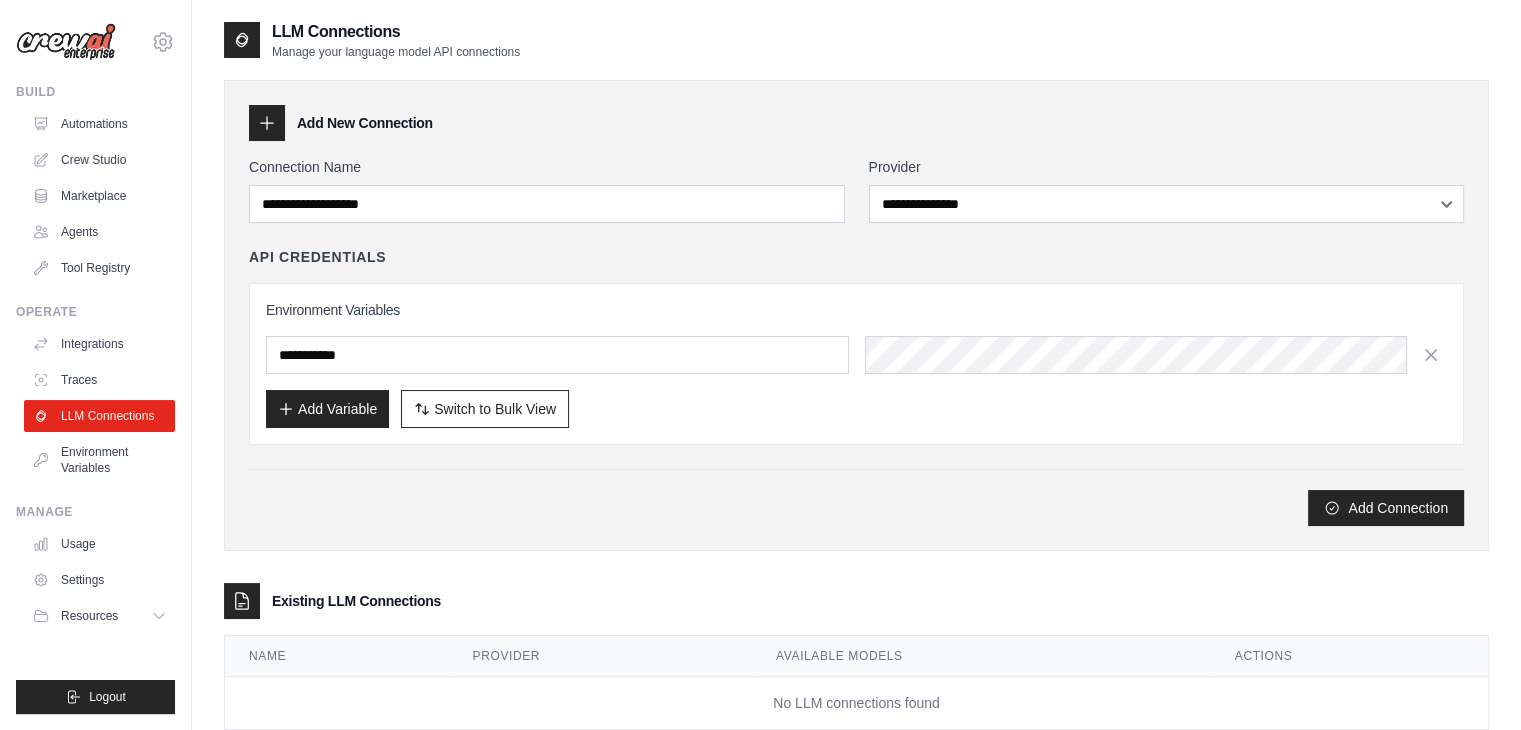 click on "**********" at bounding box center [856, 315] 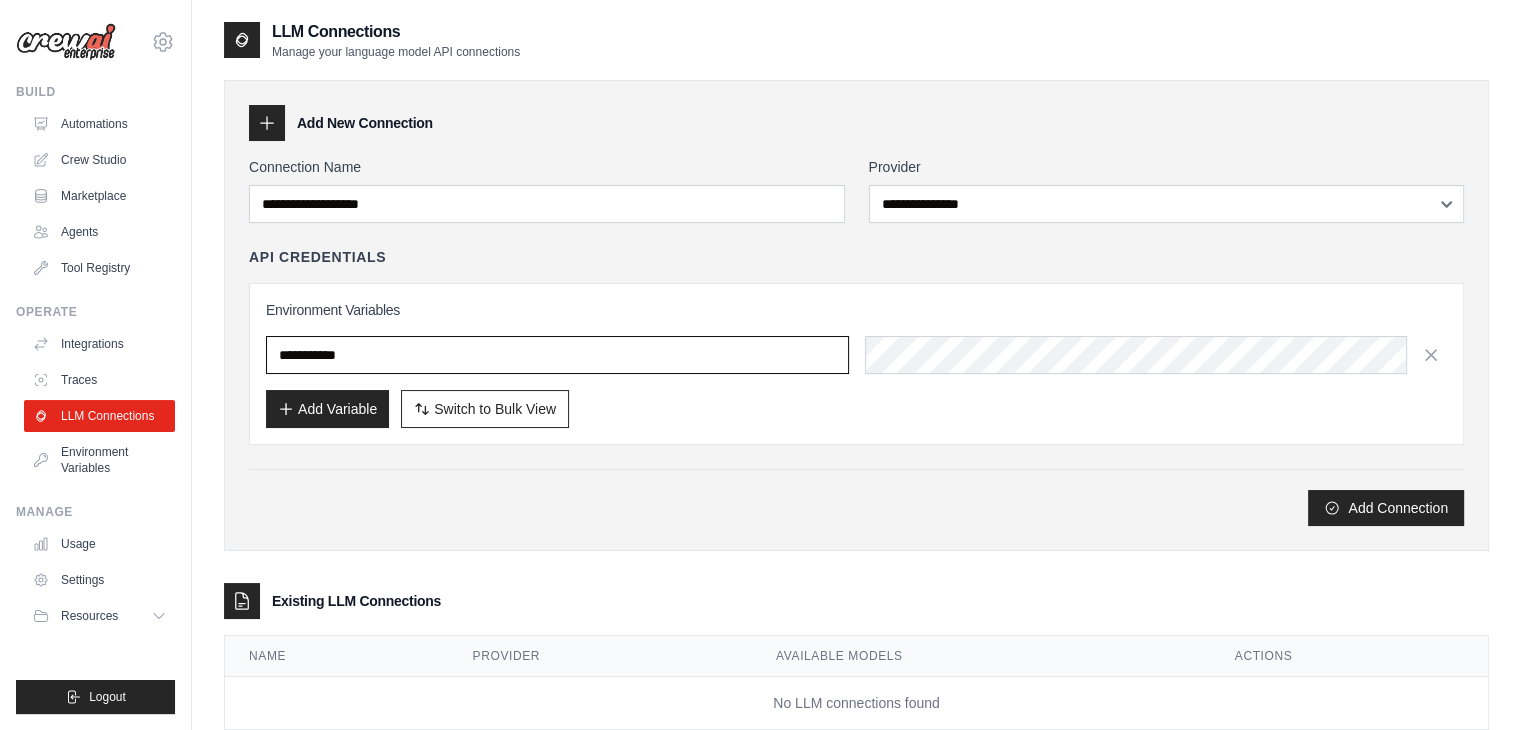 click at bounding box center [557, 355] 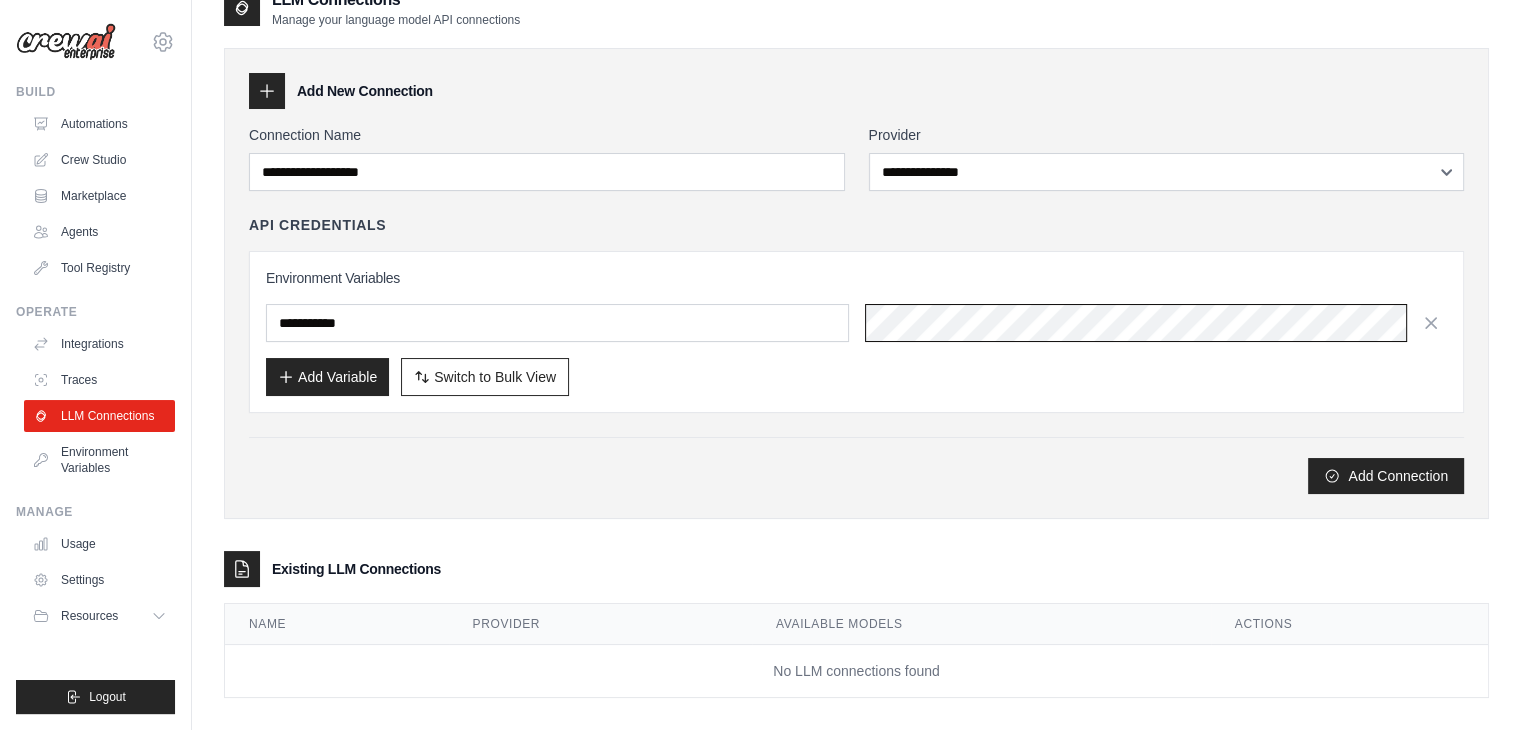 scroll, scrollTop: 49, scrollLeft: 0, axis: vertical 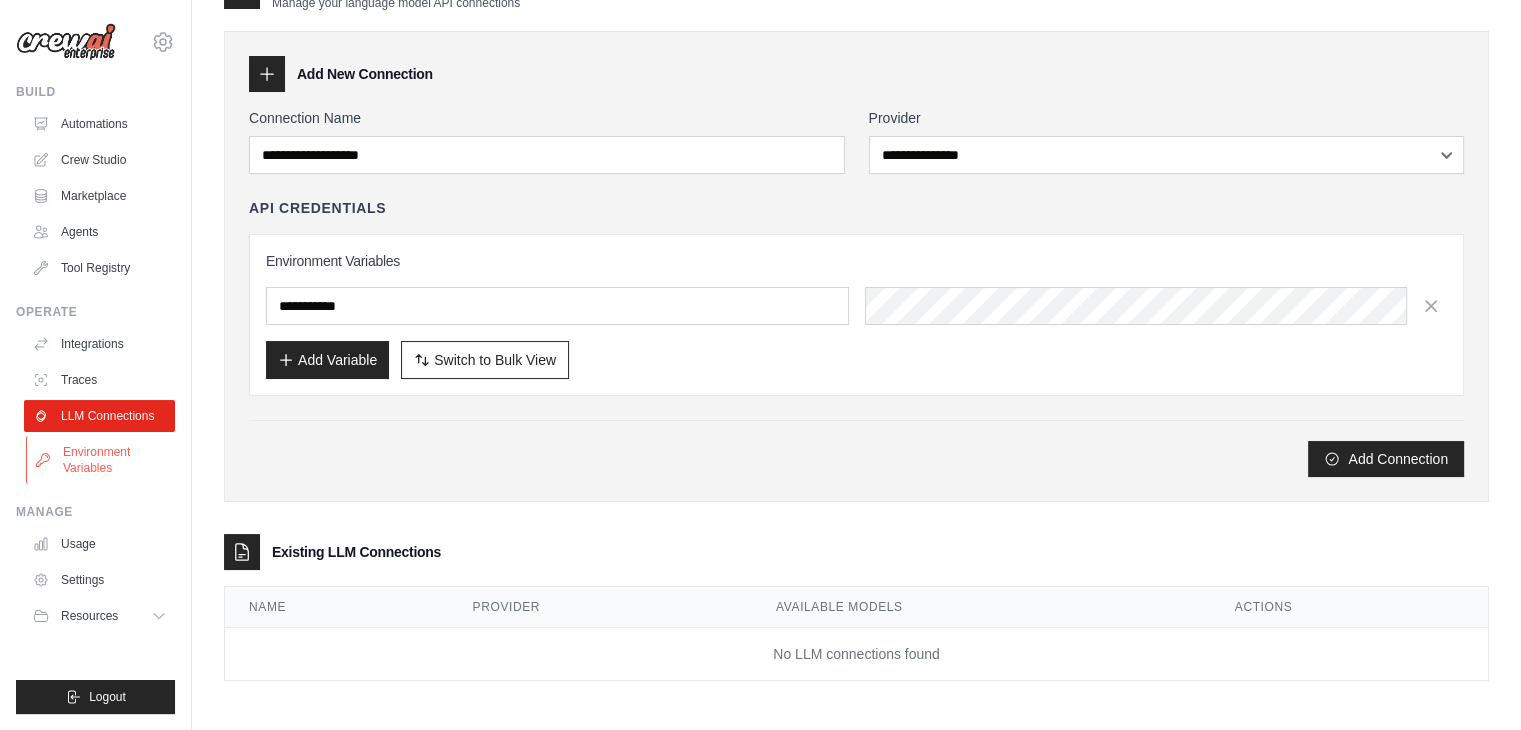 click on "Environment Variables" at bounding box center [101, 460] 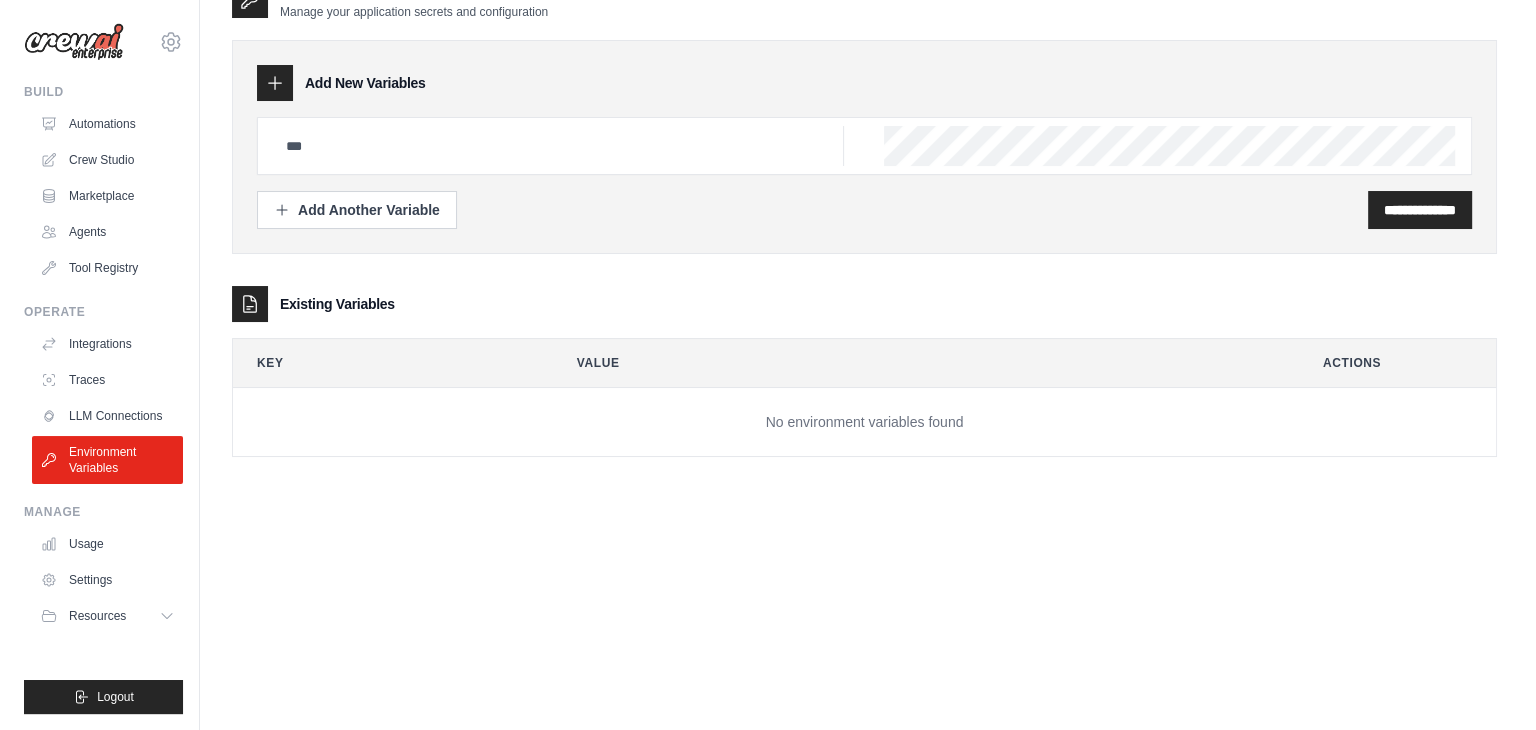 scroll, scrollTop: 0, scrollLeft: 0, axis: both 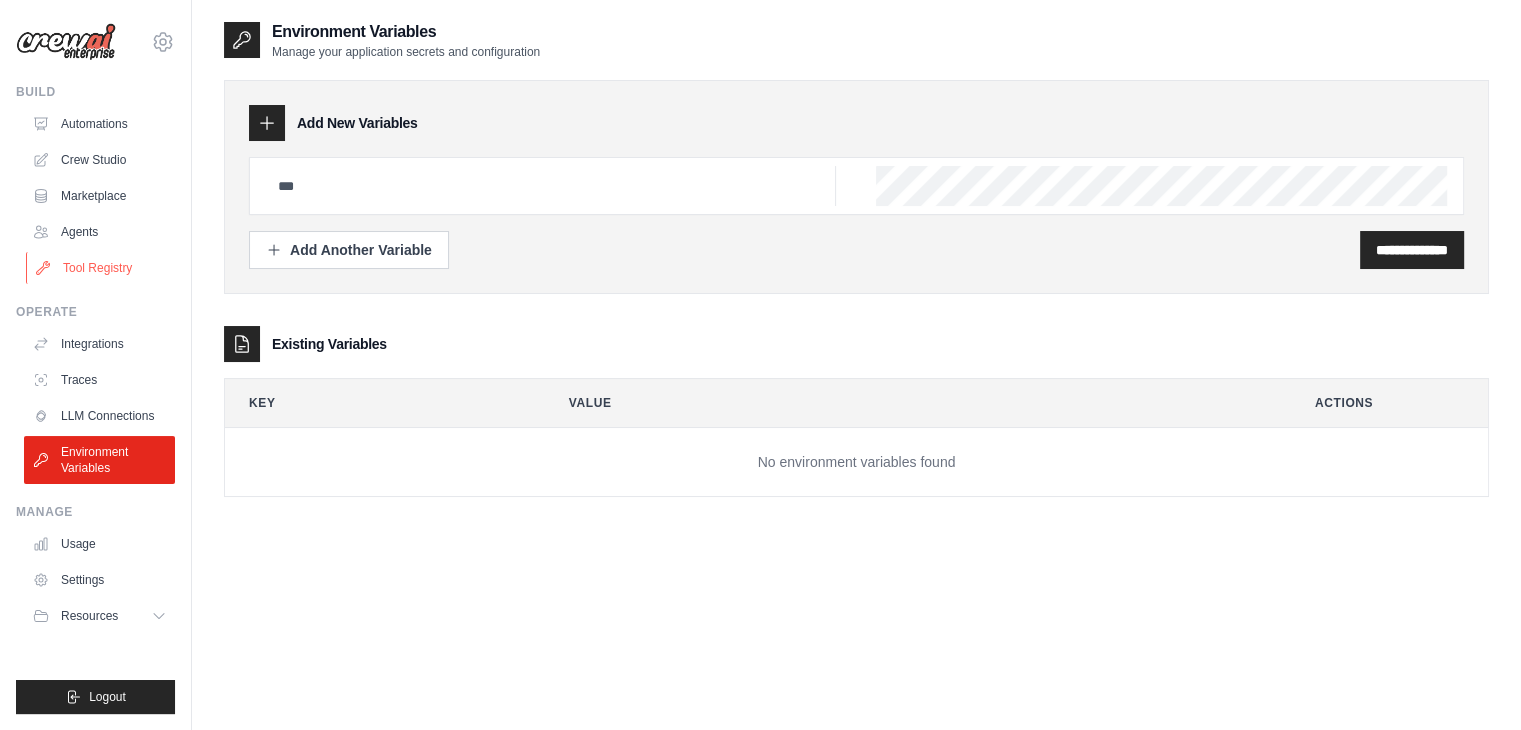 click on "Tool Registry" at bounding box center [101, 268] 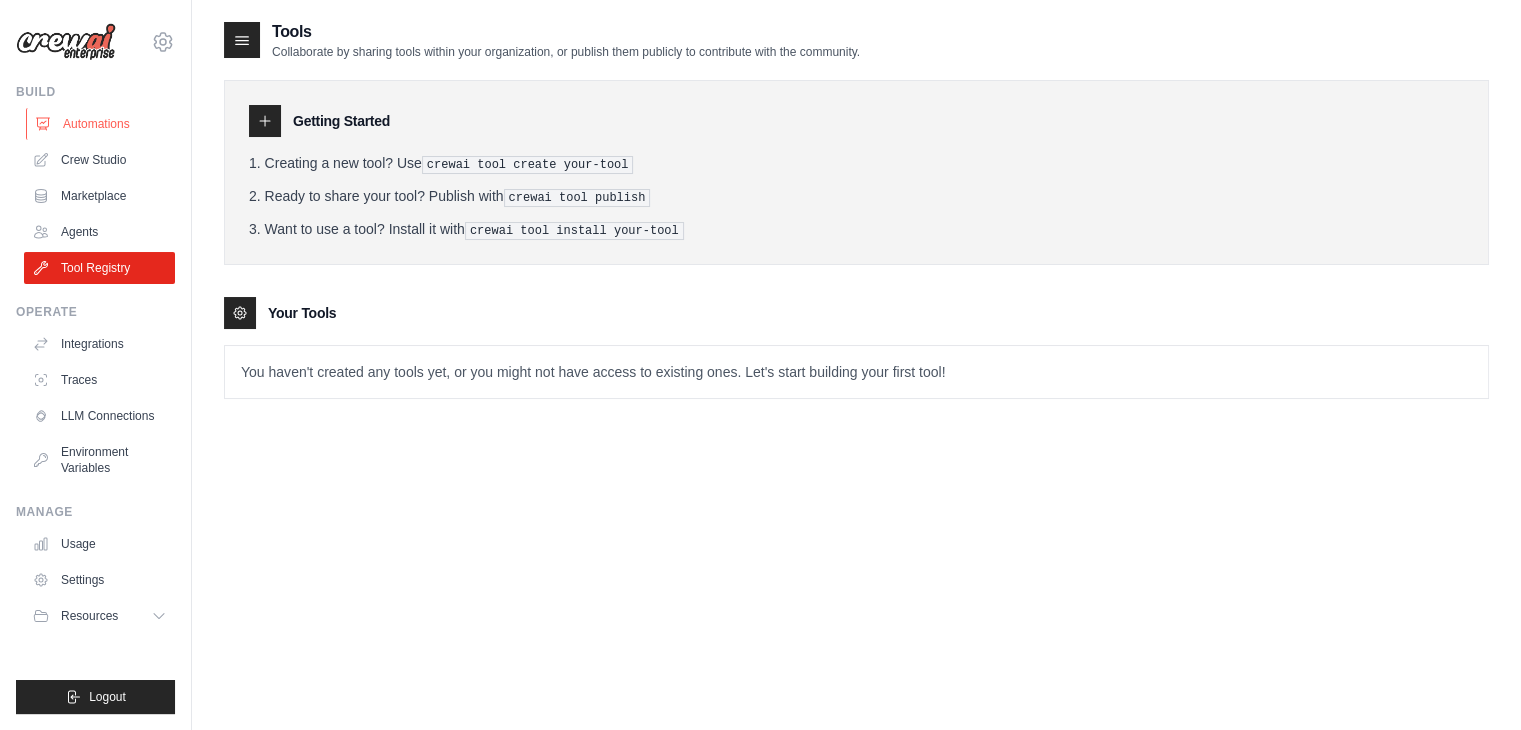 click 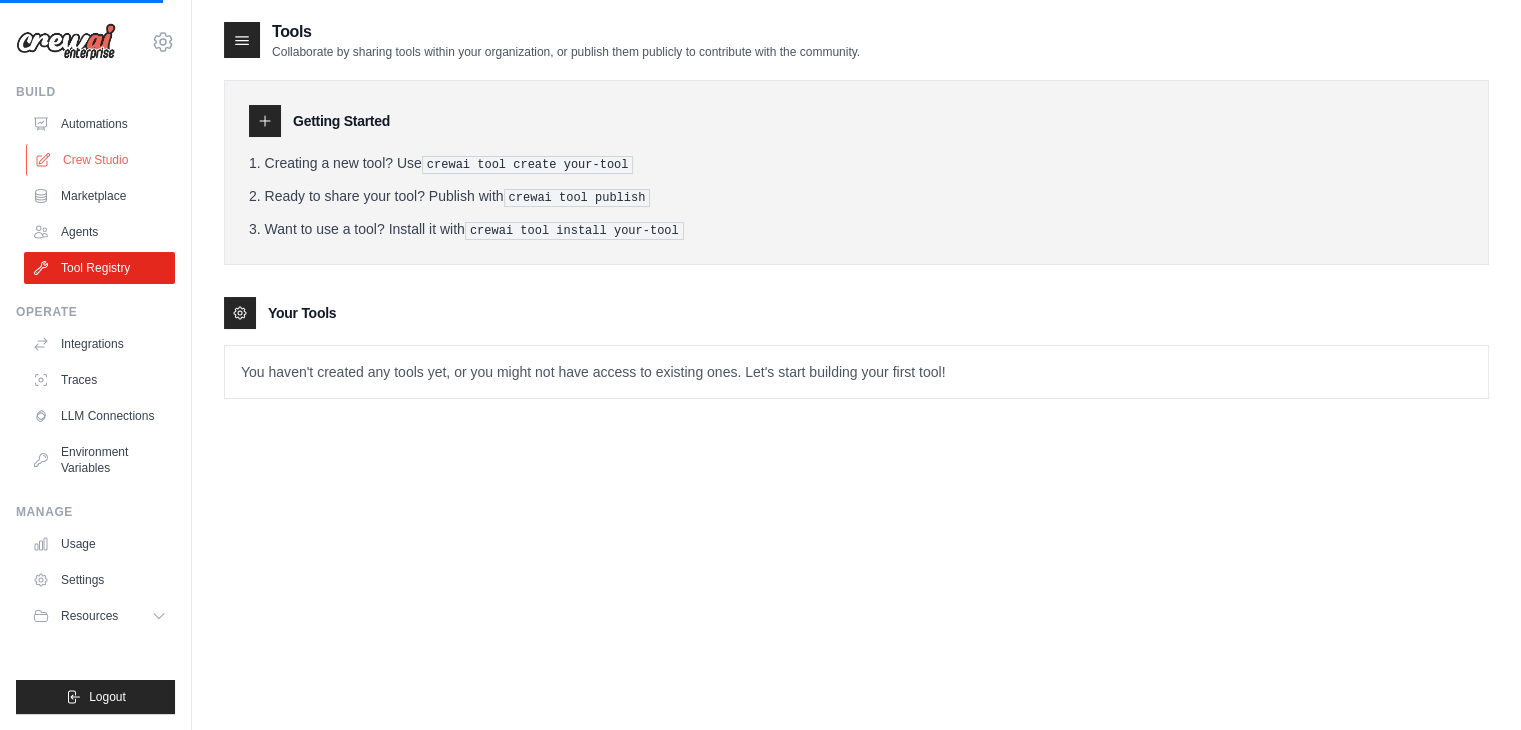 click on "Crew Studio" at bounding box center [101, 160] 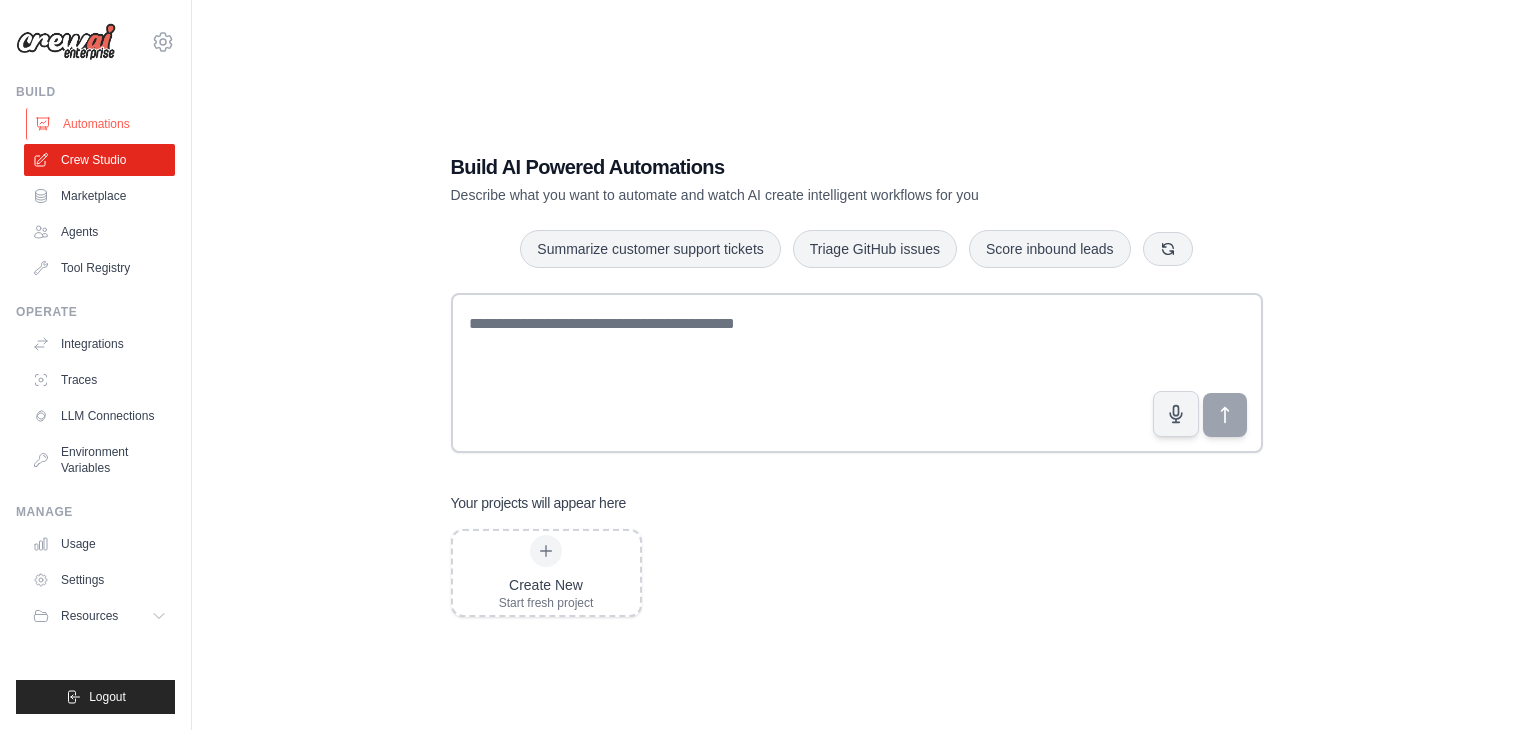 scroll, scrollTop: 0, scrollLeft: 0, axis: both 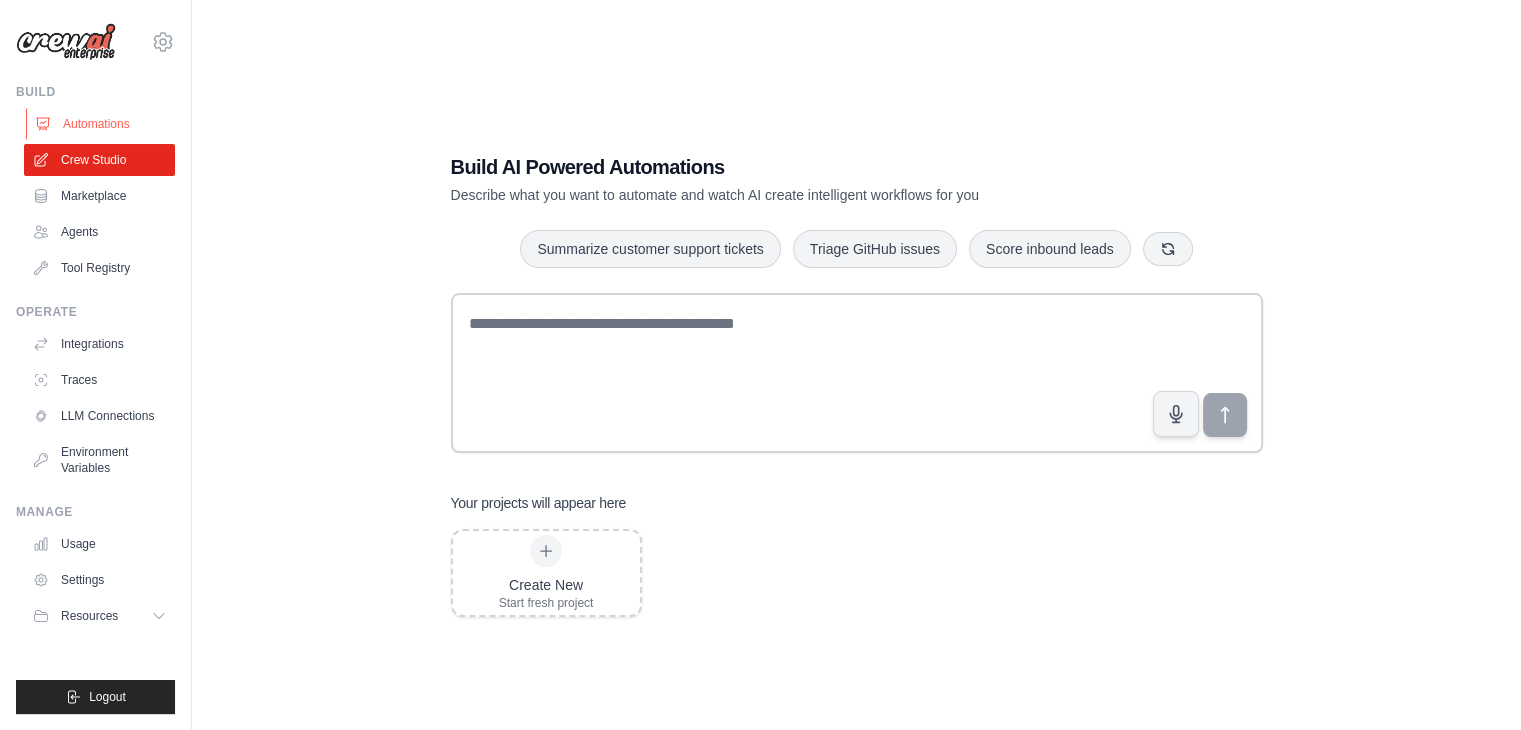 click on "Automations" at bounding box center (101, 124) 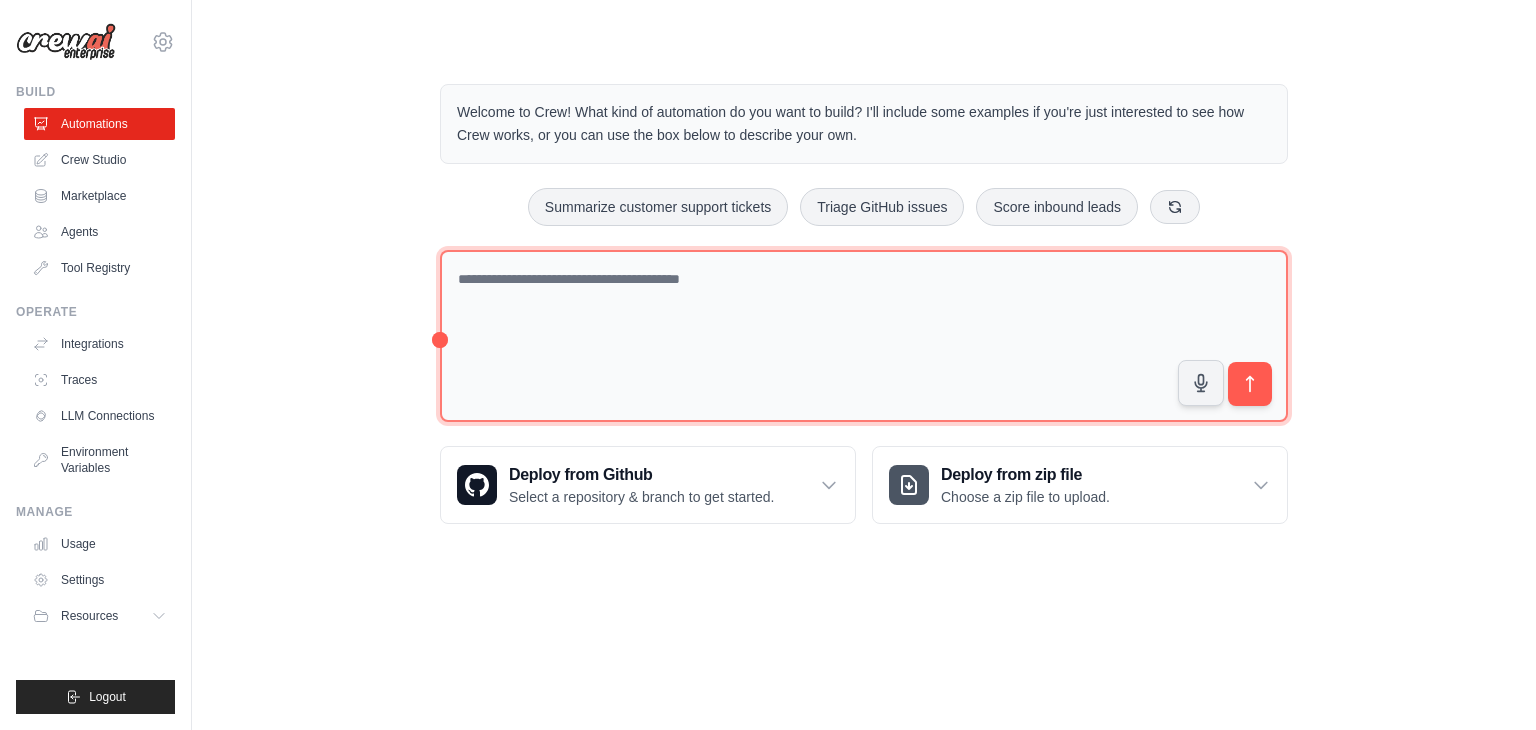click at bounding box center (864, 336) 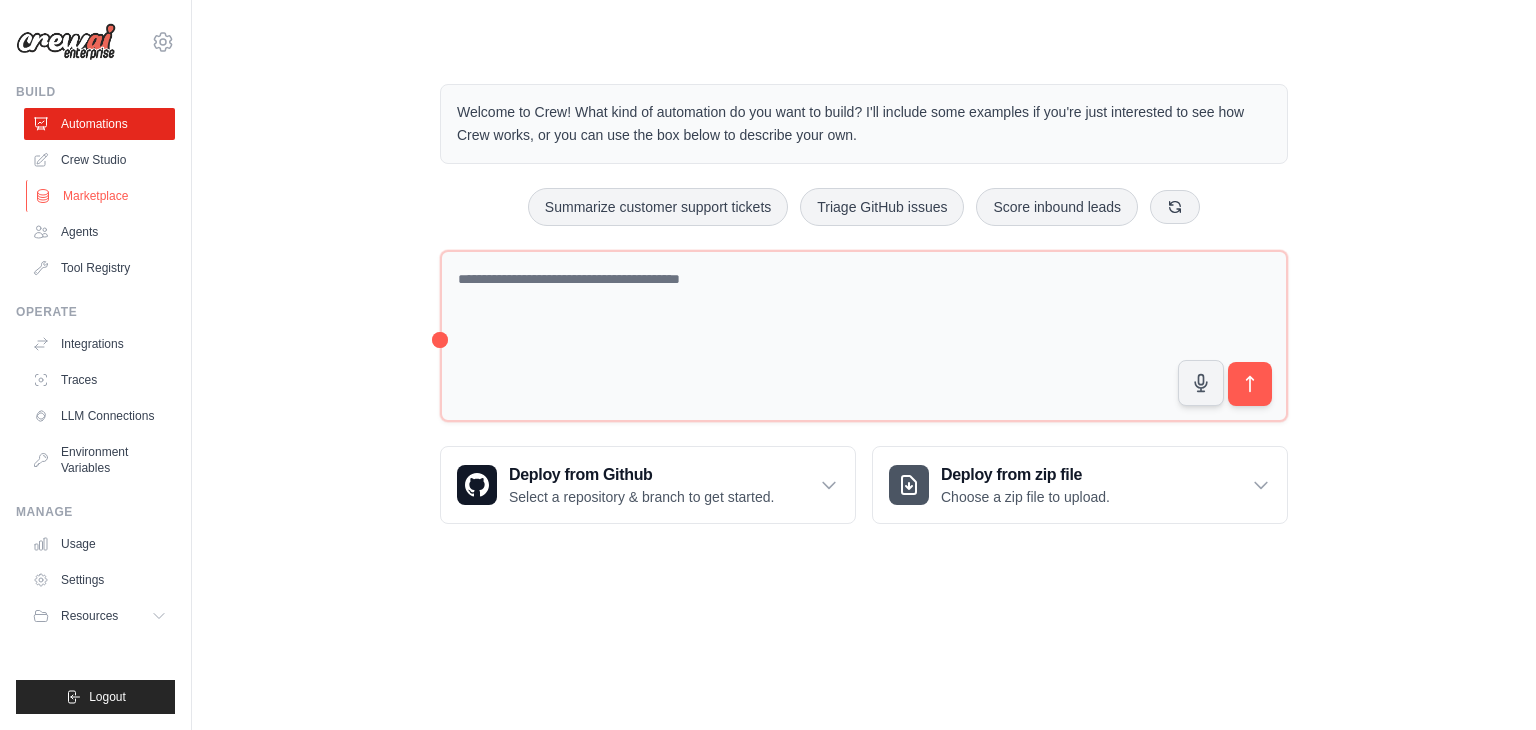 click on "Marketplace" at bounding box center (101, 196) 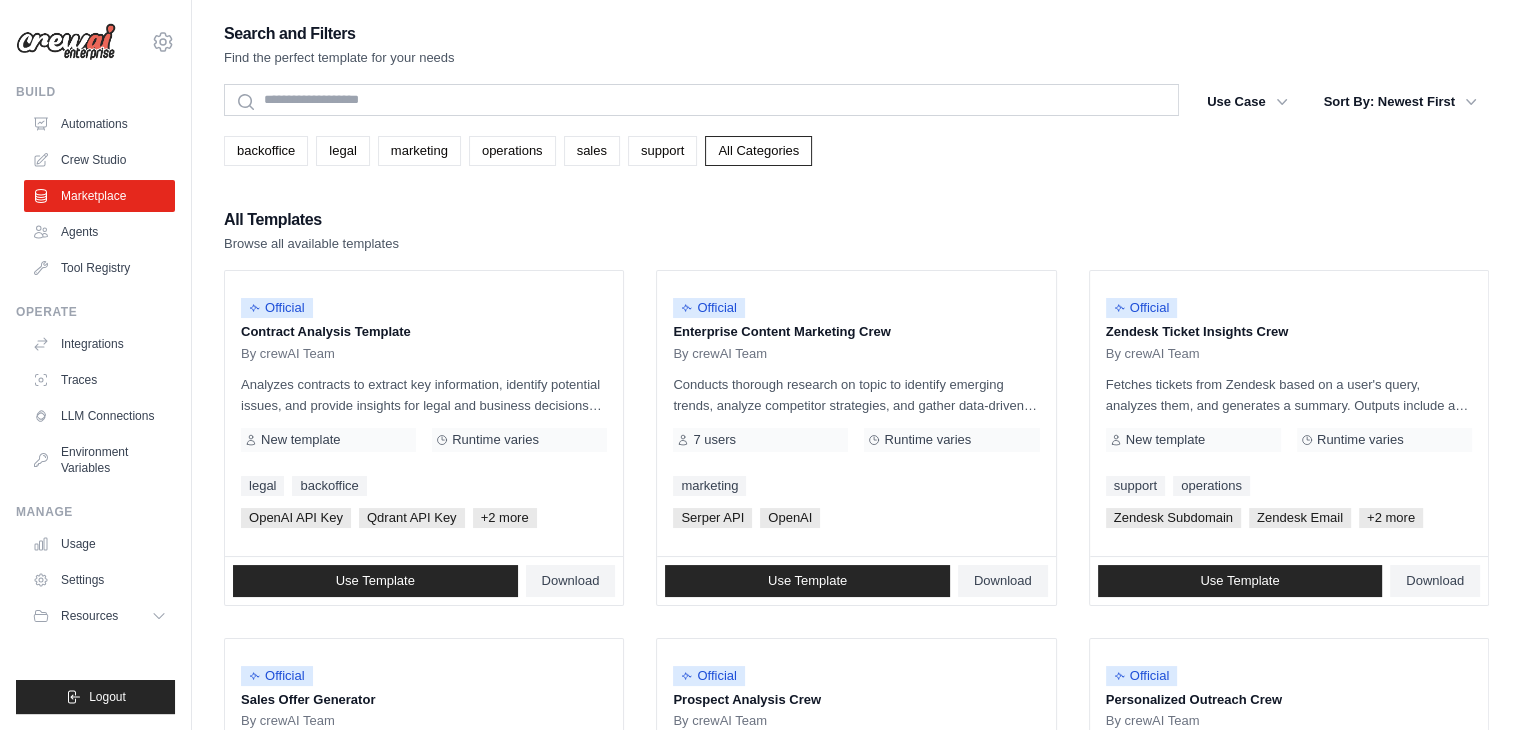 click on "Integrations" at bounding box center (99, 344) 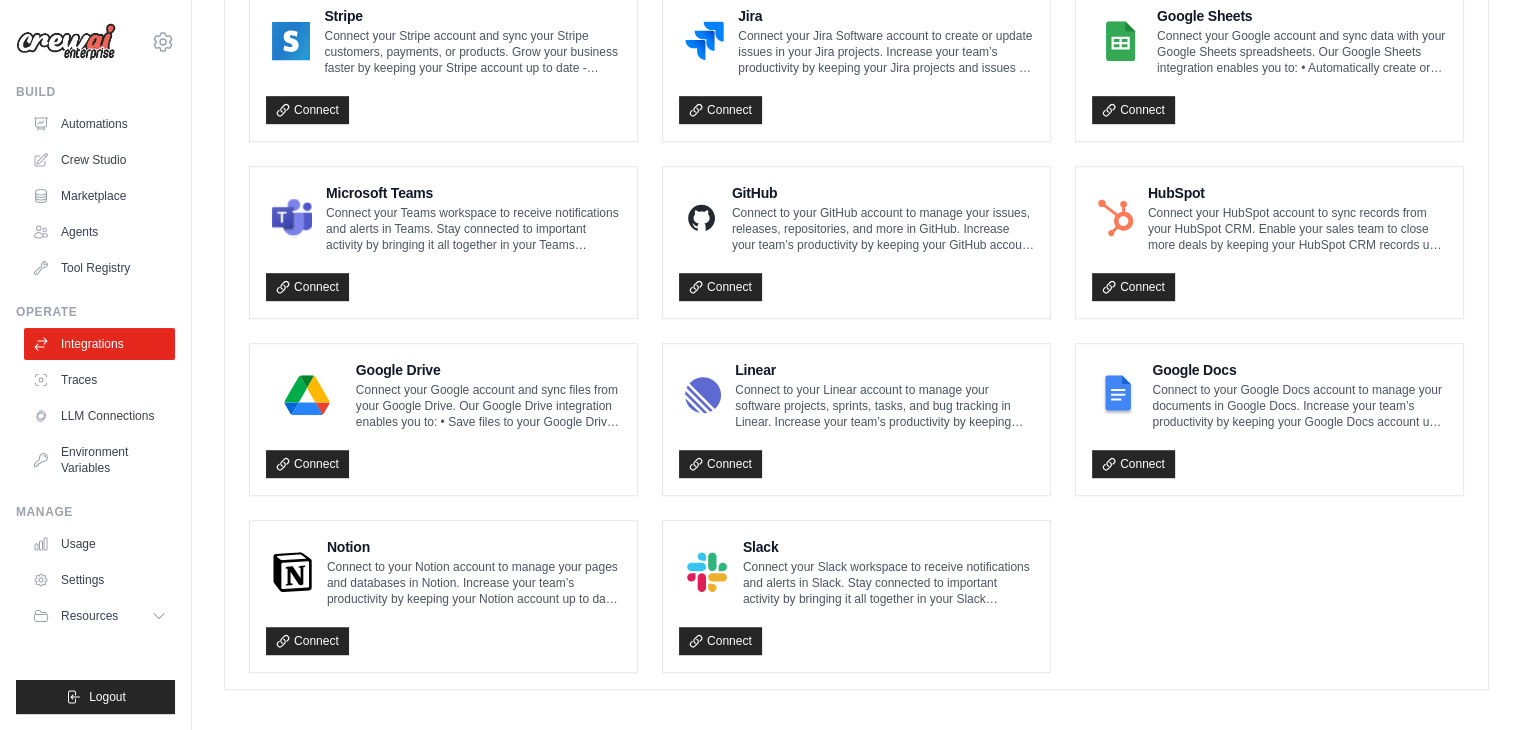 scroll, scrollTop: 1147, scrollLeft: 0, axis: vertical 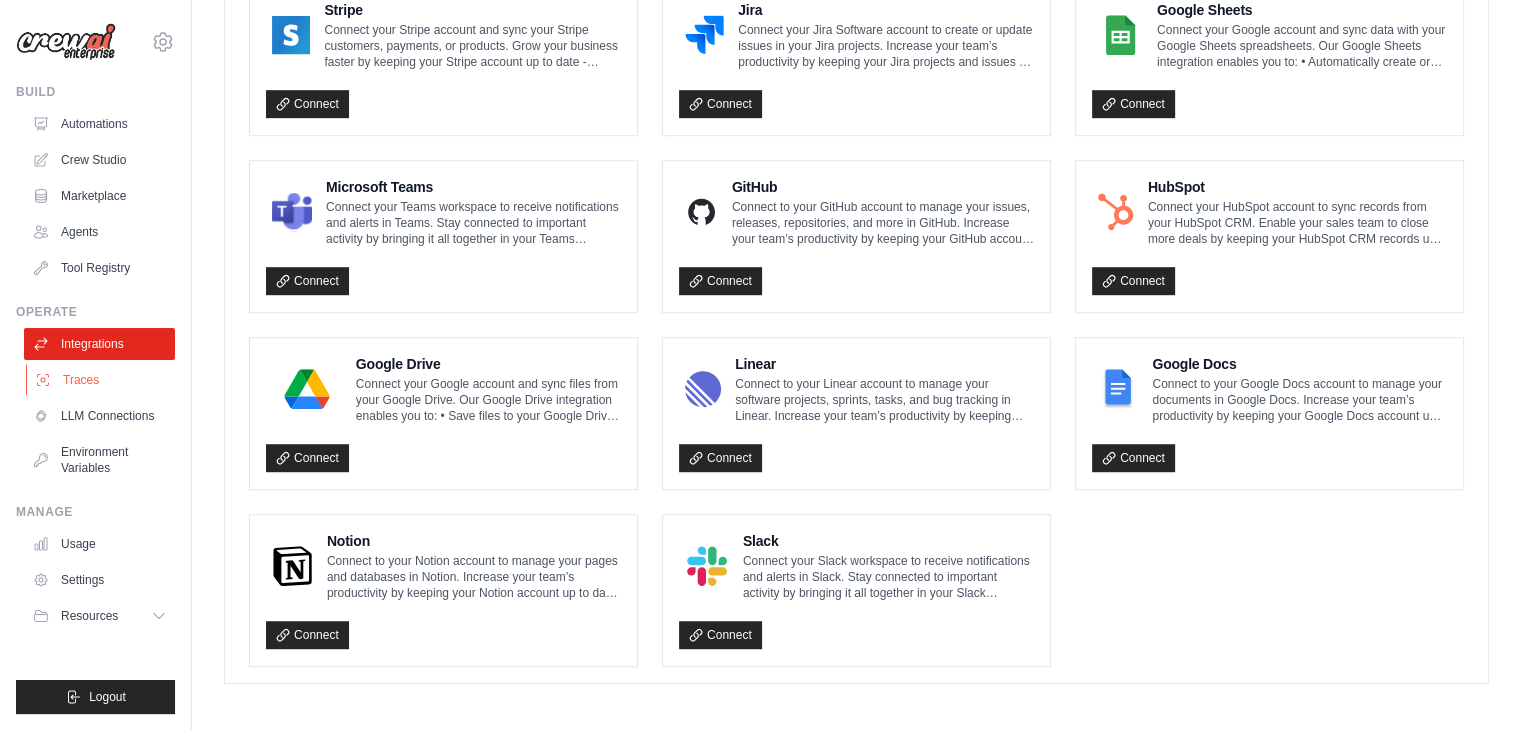 click on "Traces" at bounding box center (101, 380) 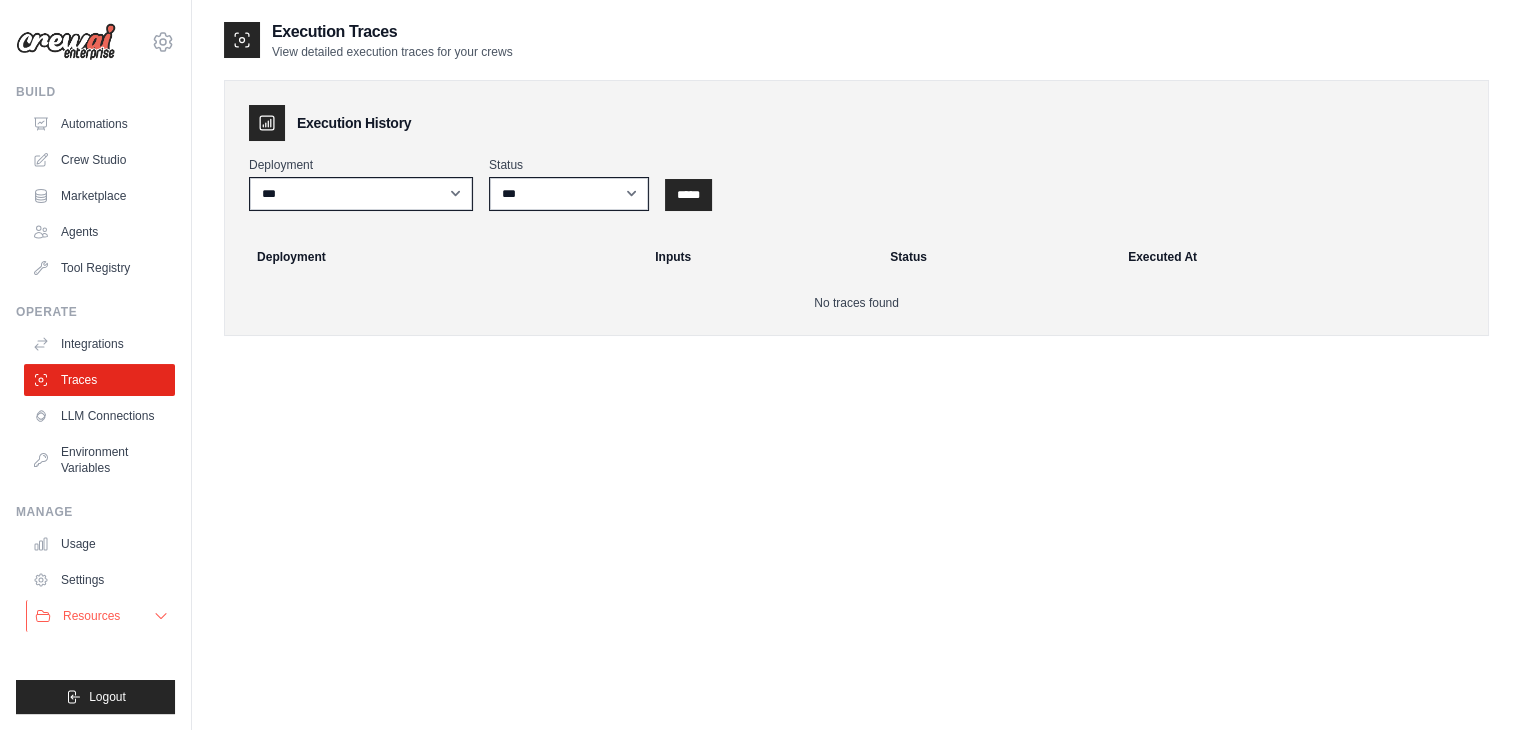 click on "Resources" at bounding box center [101, 616] 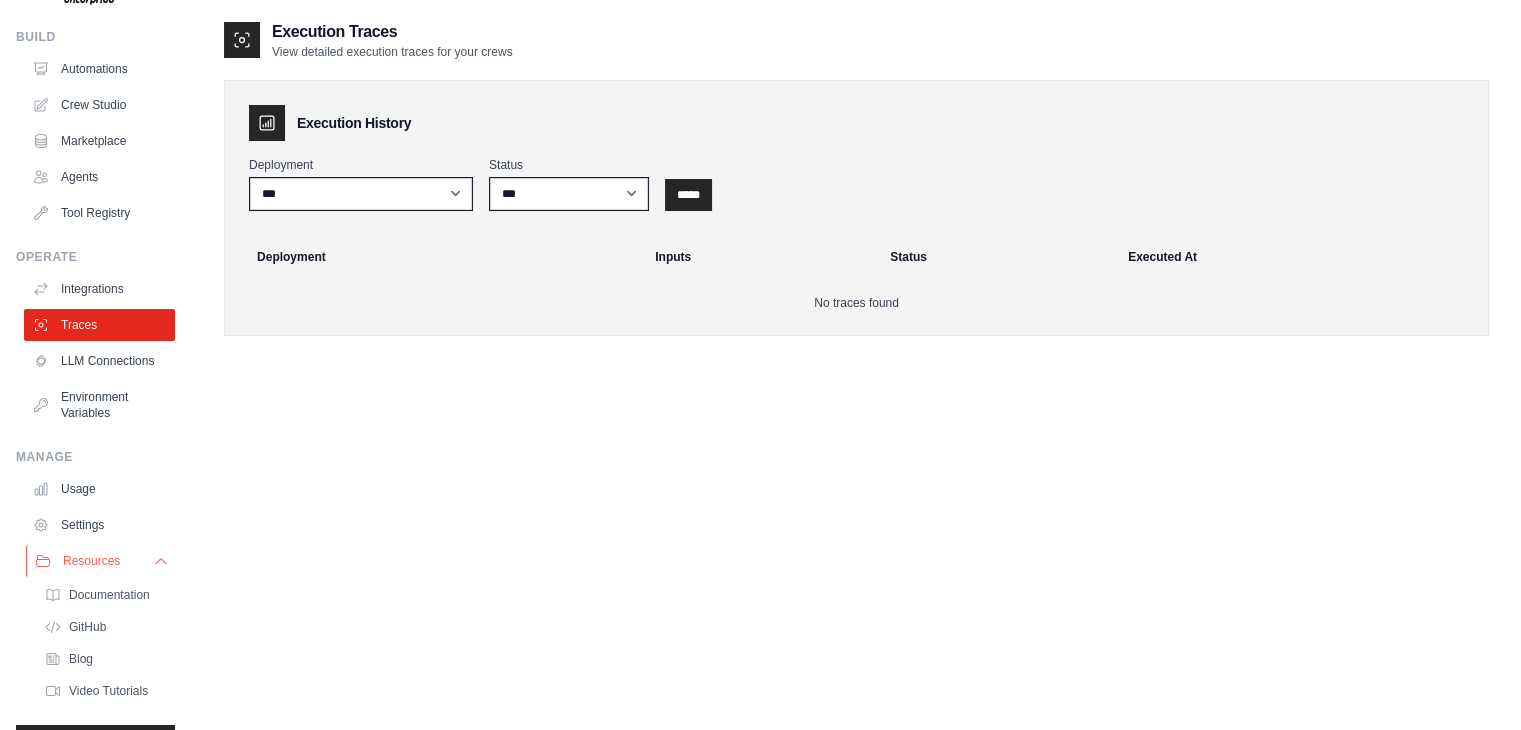 scroll, scrollTop: 56, scrollLeft: 0, axis: vertical 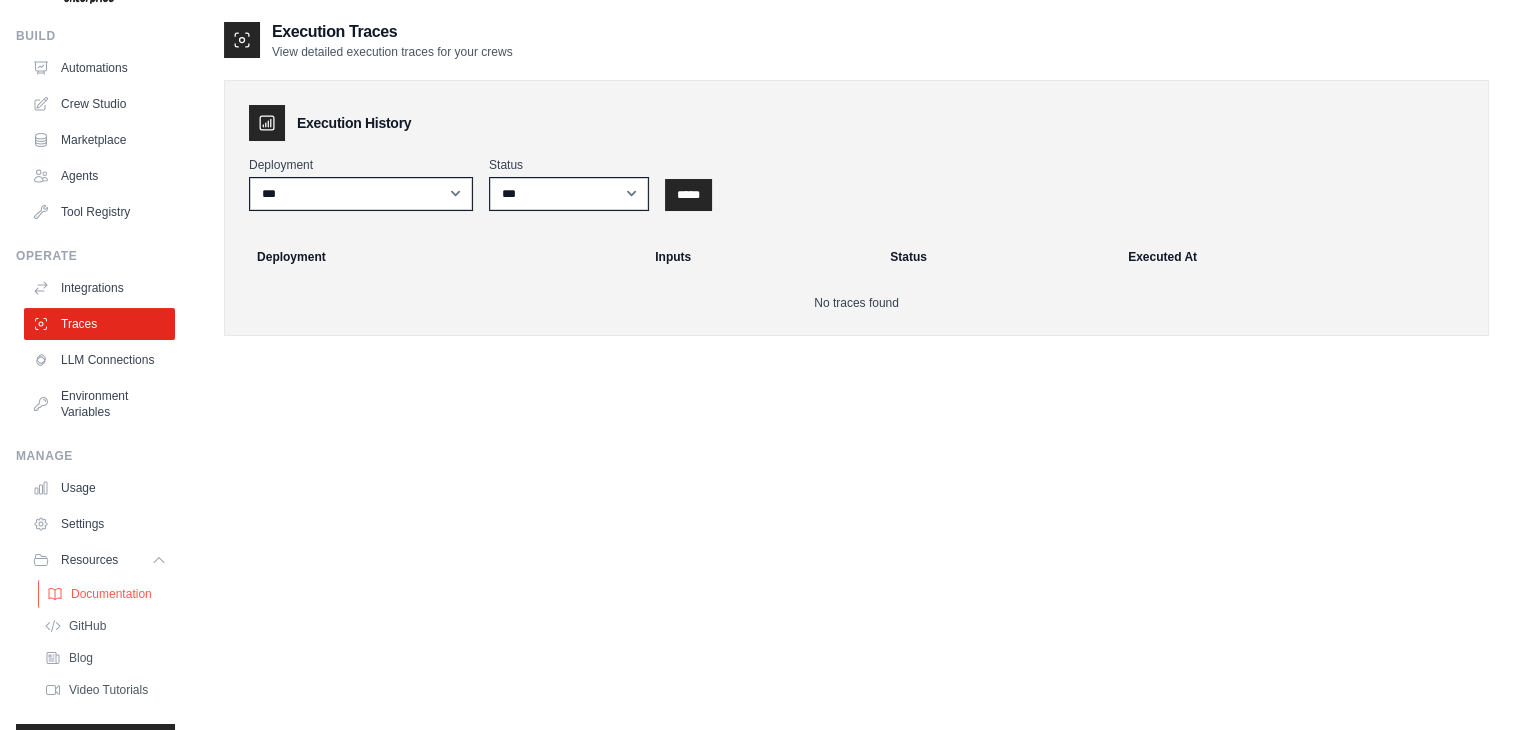 click on "Documentation" at bounding box center [107, 594] 